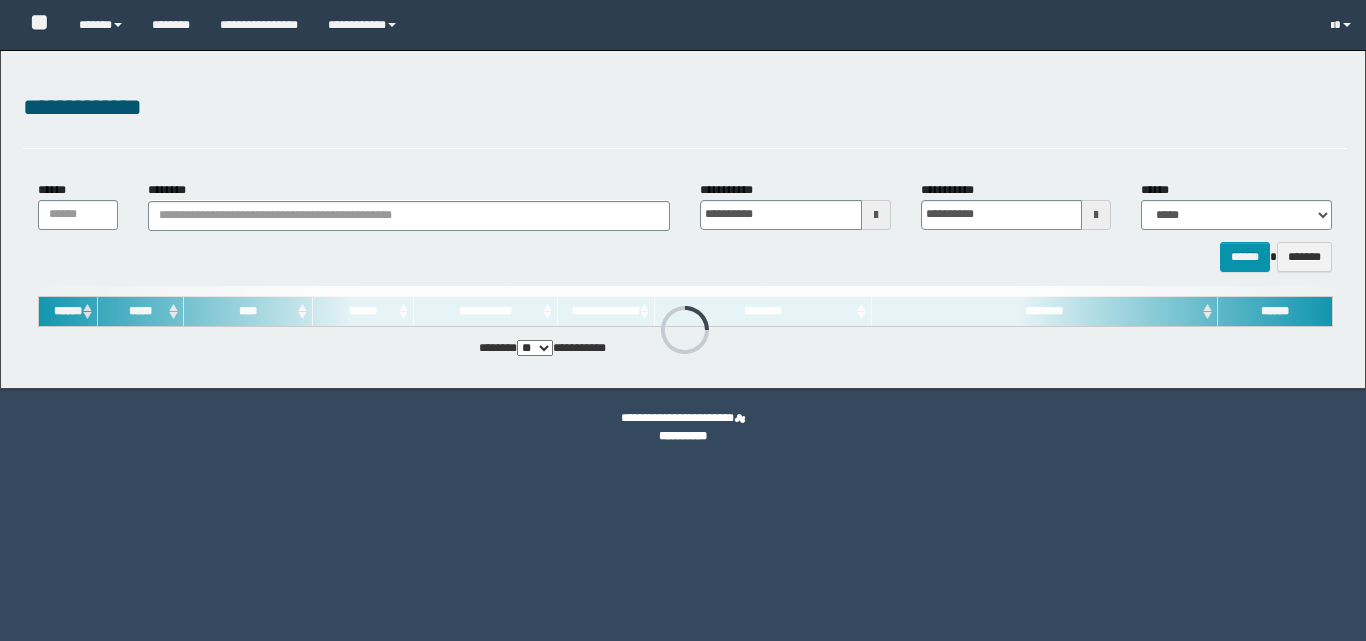 scroll, scrollTop: 0, scrollLeft: 0, axis: both 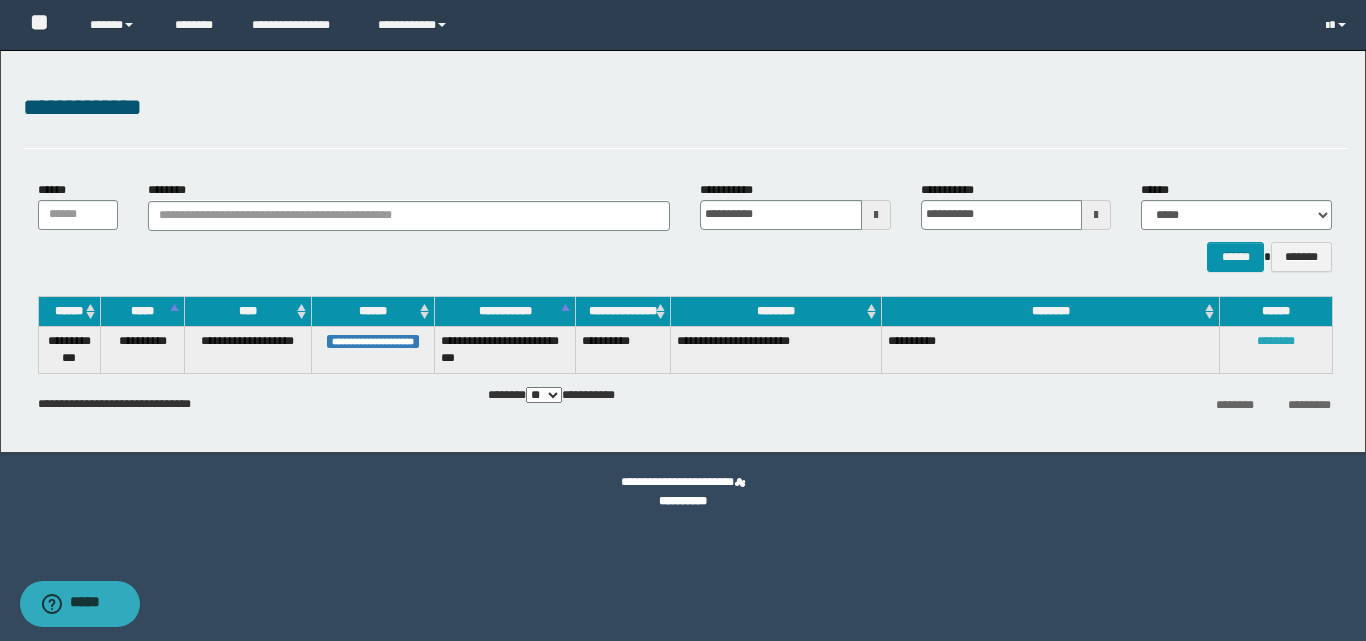click on "********" at bounding box center [1276, 341] 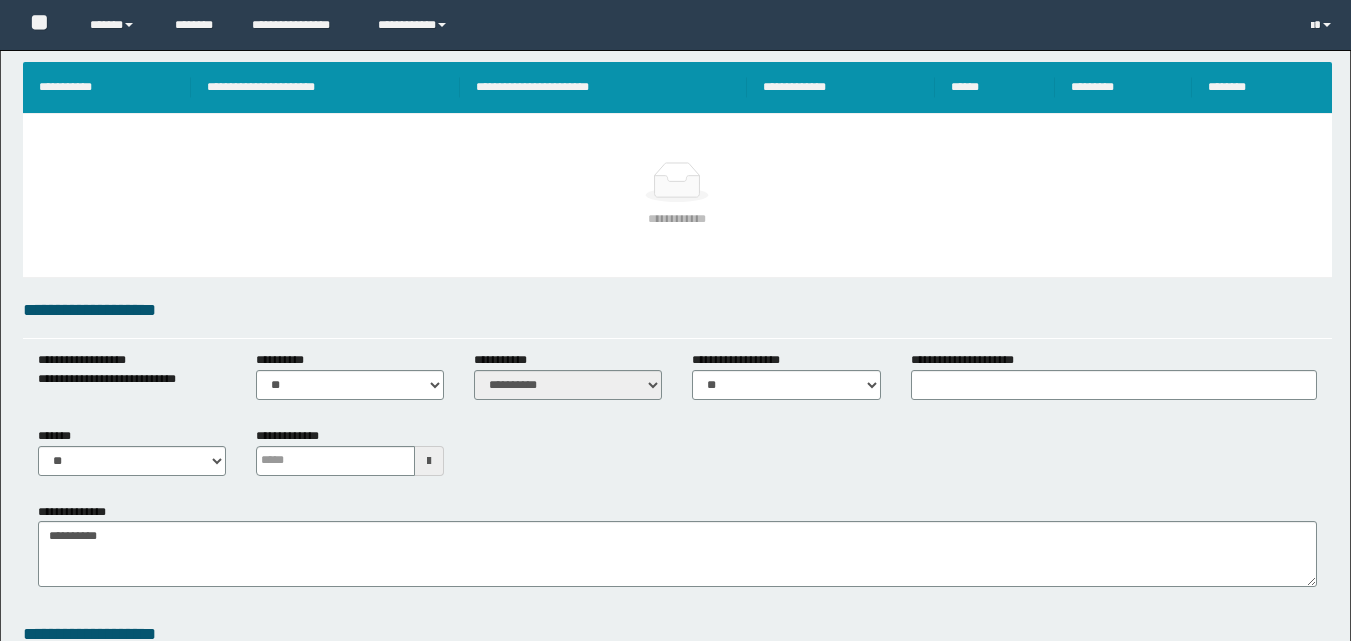 scroll, scrollTop: 300, scrollLeft: 0, axis: vertical 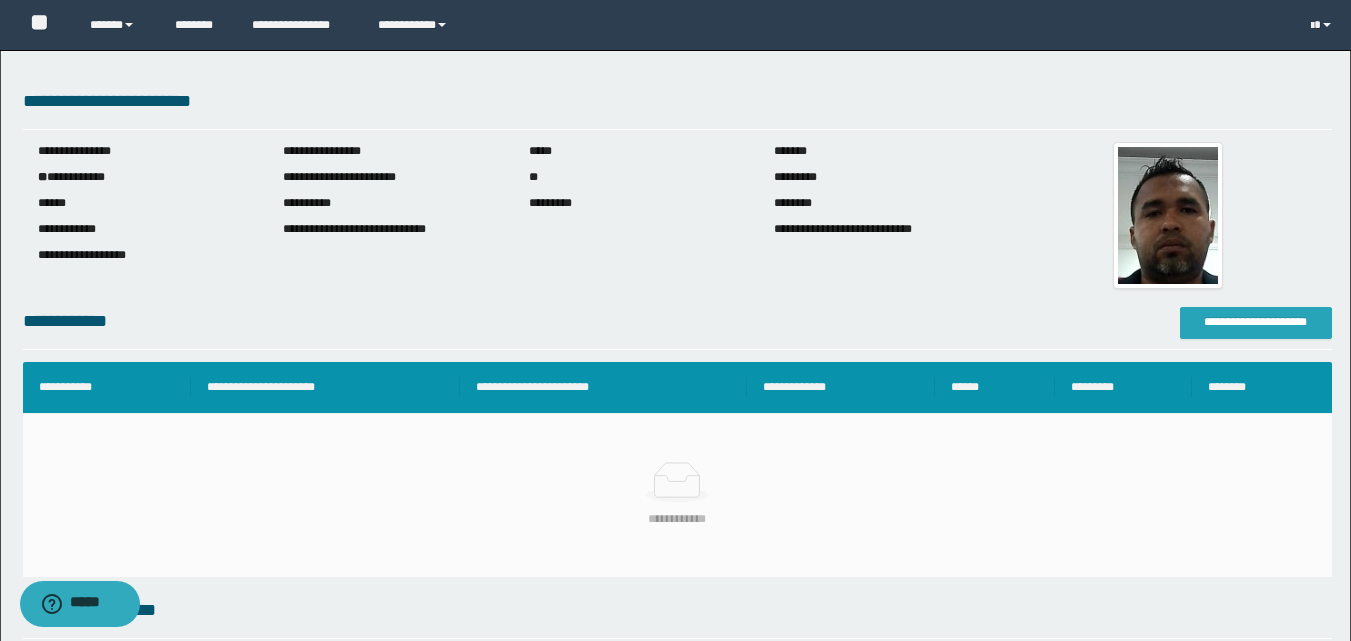 click on "**********" at bounding box center (1256, 322) 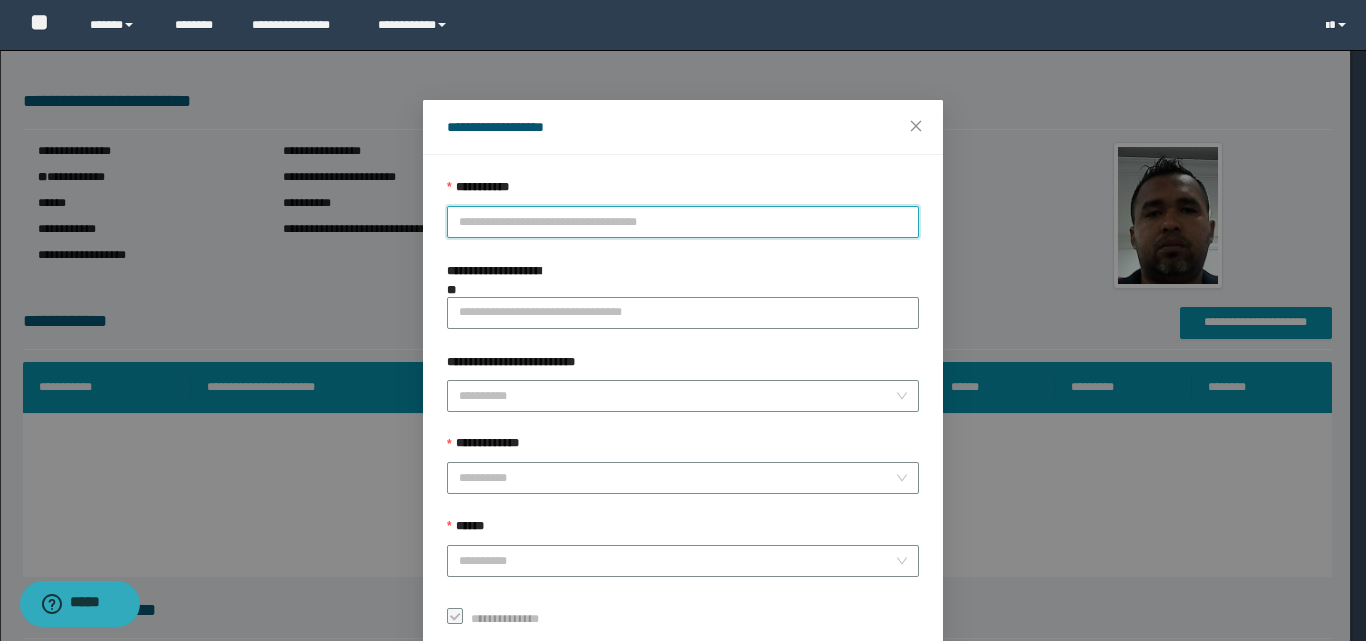 click on "**********" at bounding box center (683, 222) 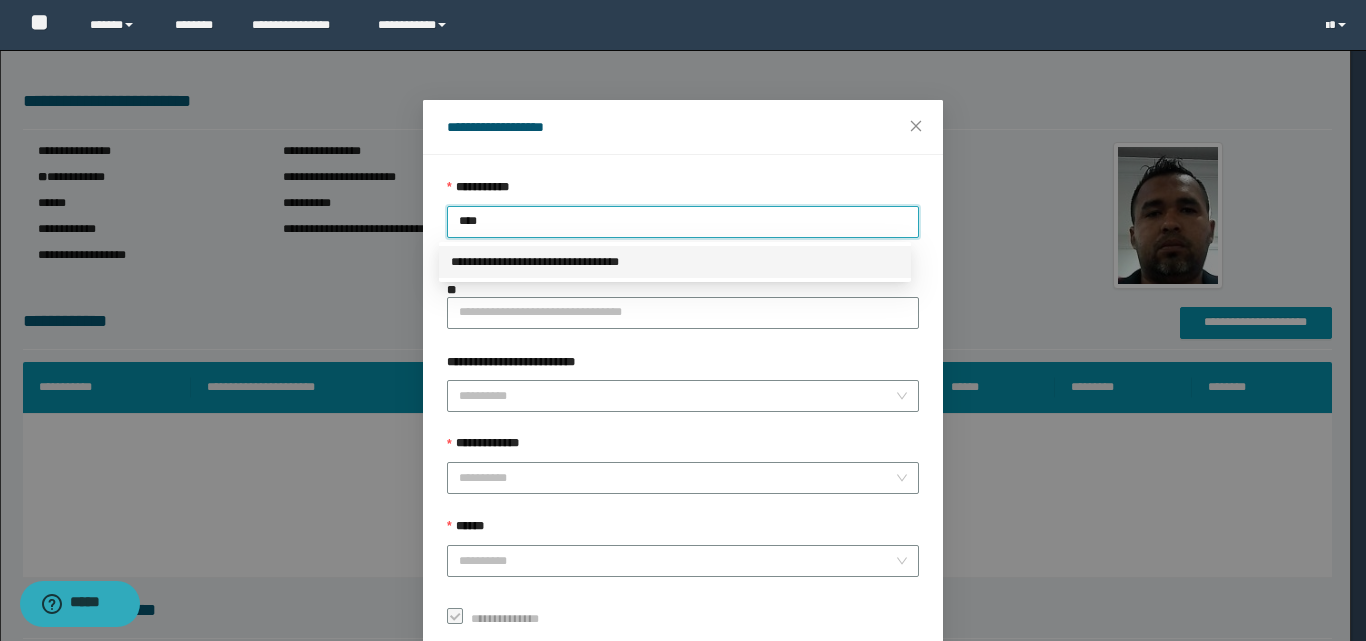 drag, startPoint x: 504, startPoint y: 218, endPoint x: 369, endPoint y: 218, distance: 135 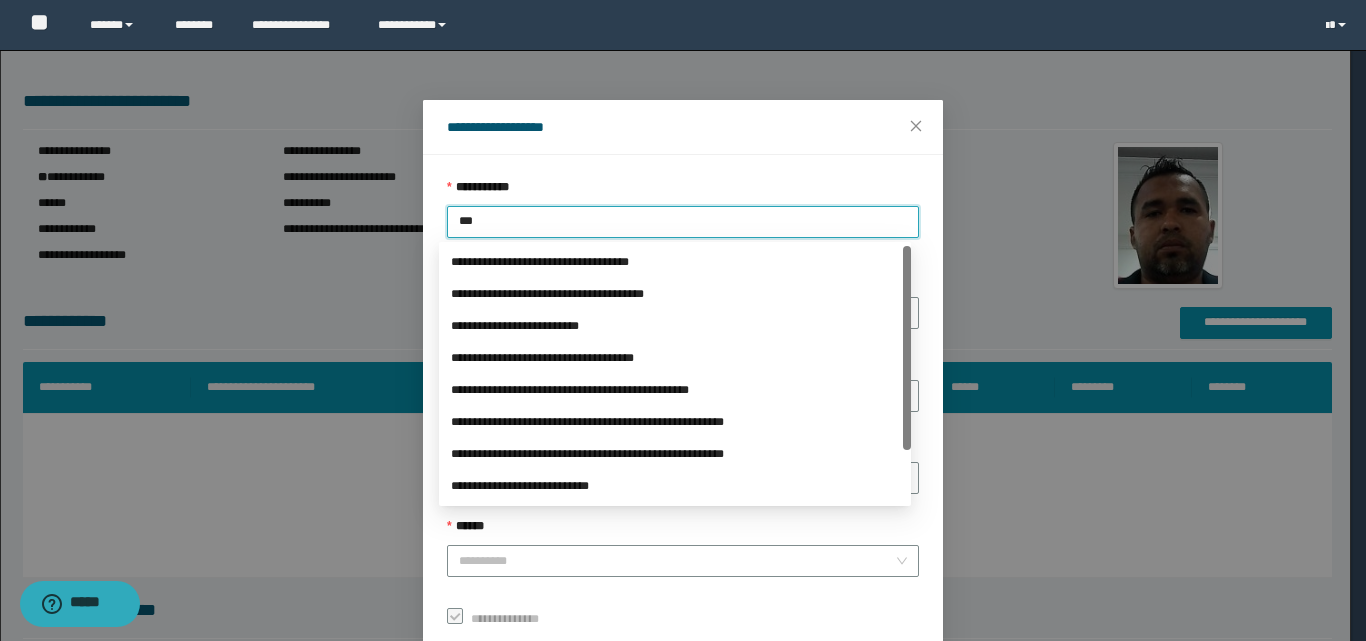type on "****" 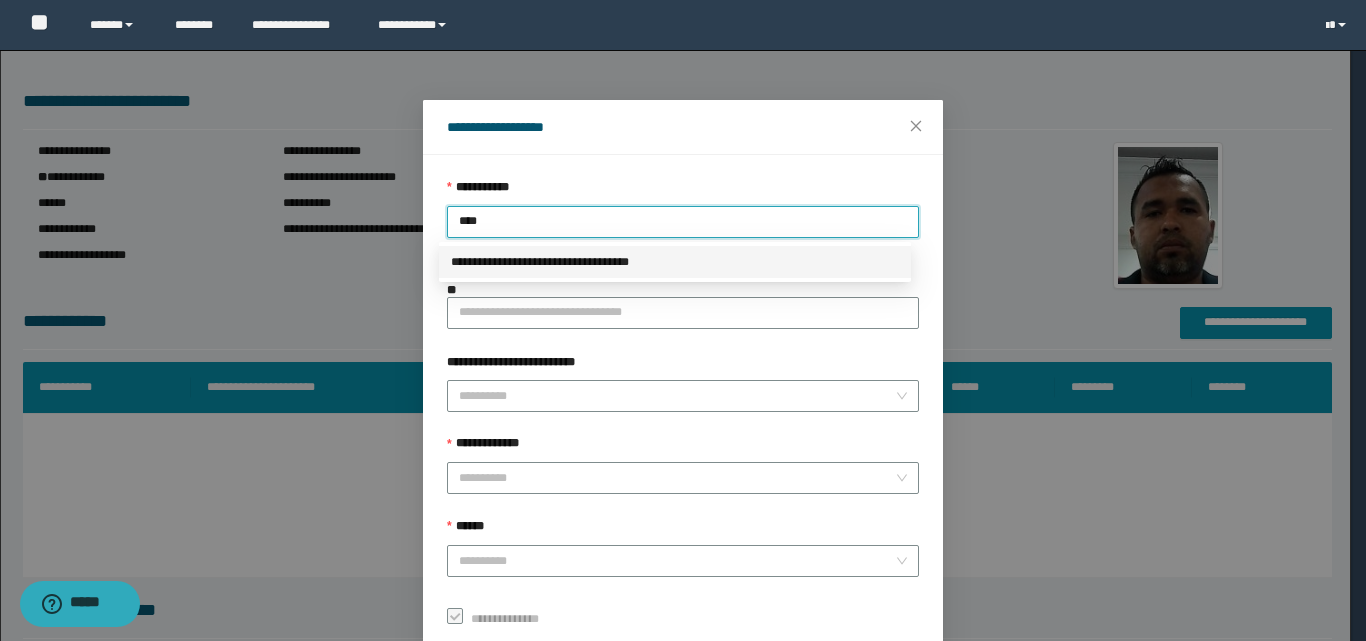 click on "**********" at bounding box center [675, 262] 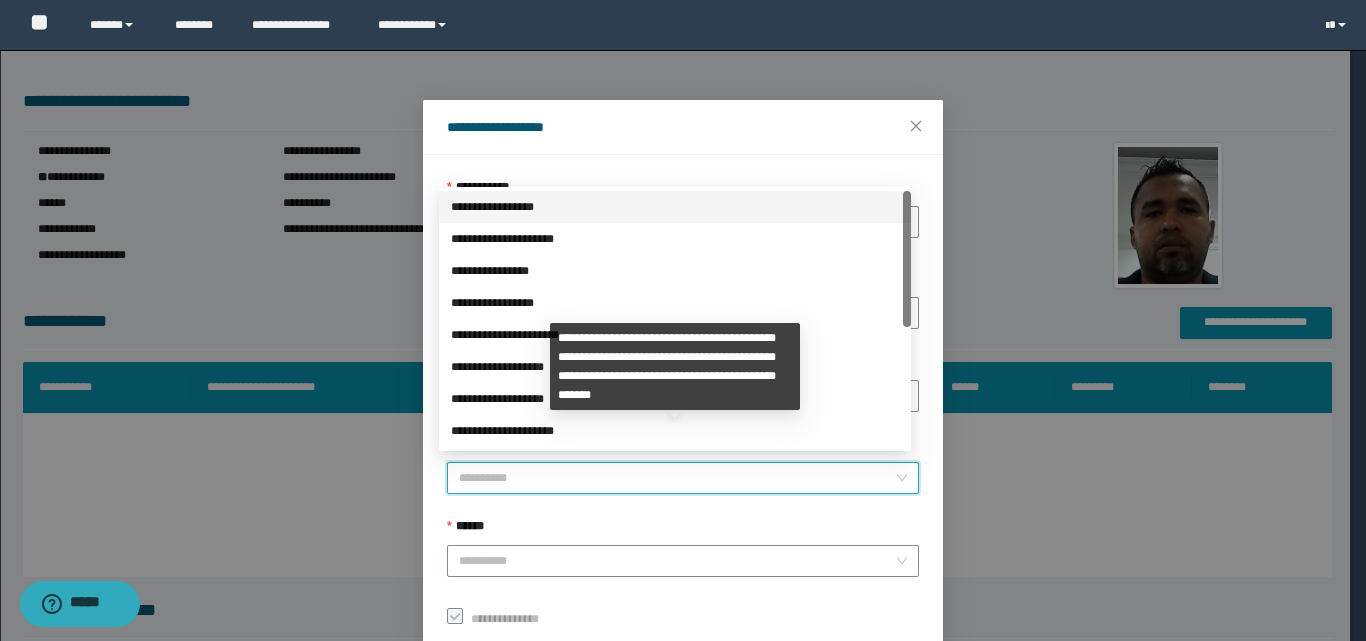 click on "**********" at bounding box center [677, 478] 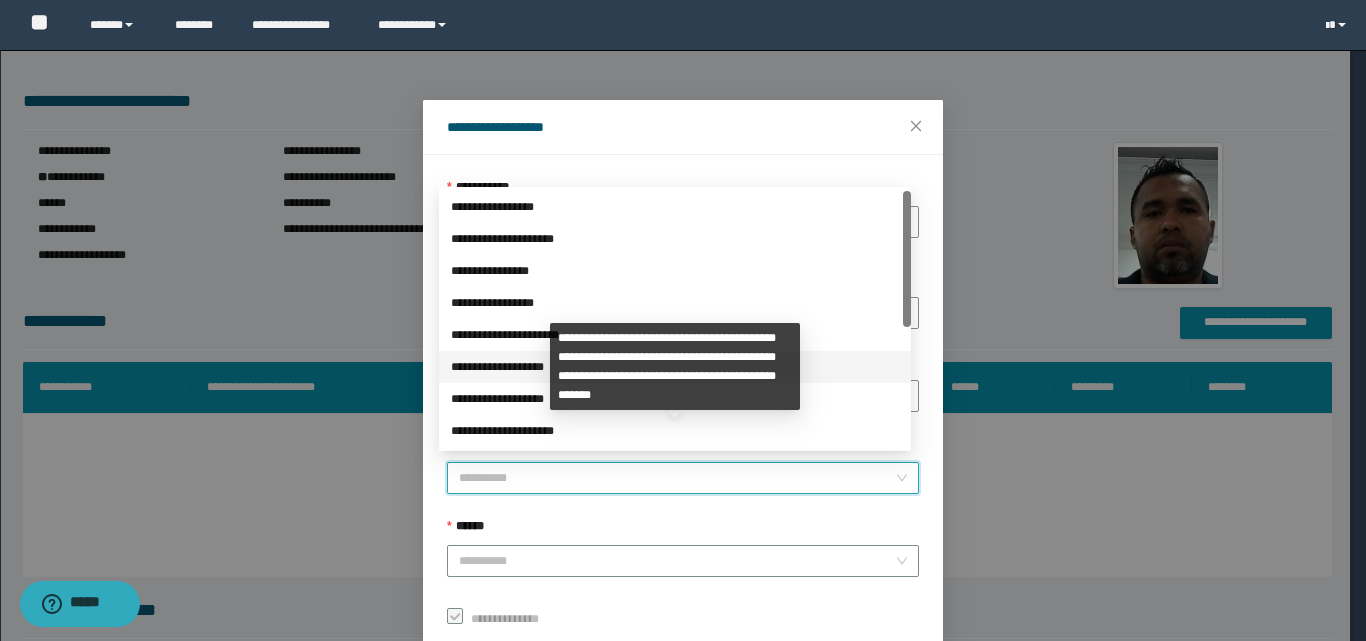 scroll, scrollTop: 224, scrollLeft: 0, axis: vertical 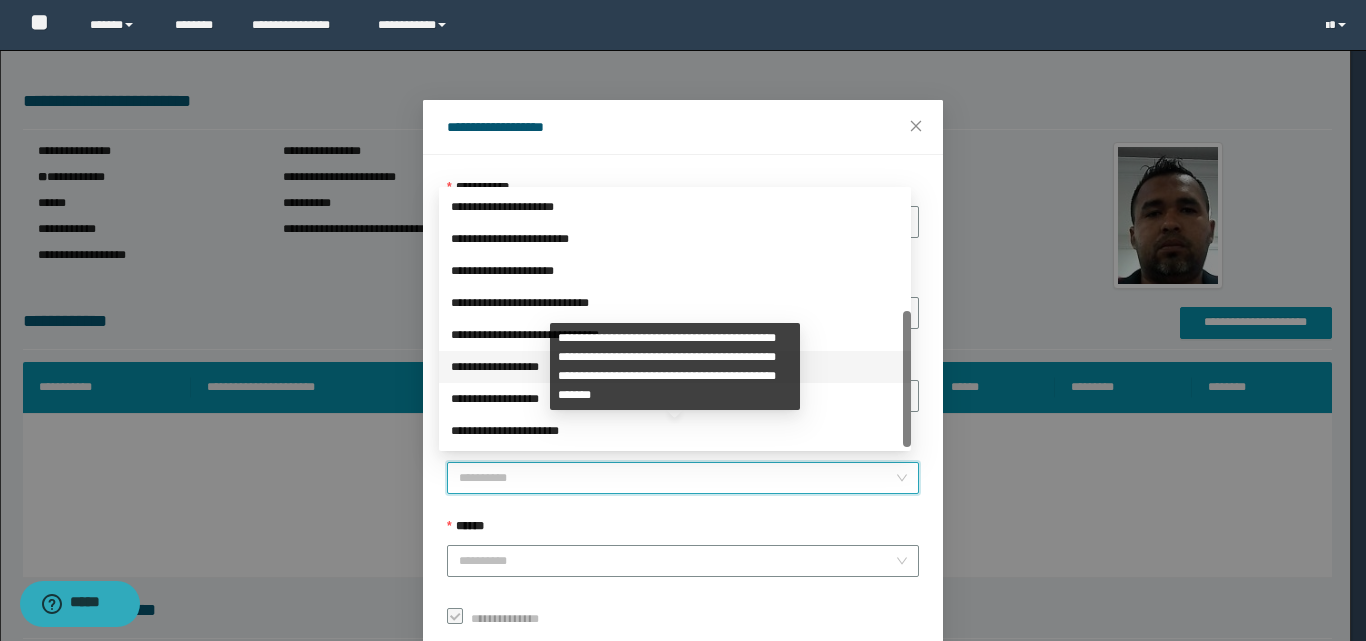 click on "**********" at bounding box center (675, 367) 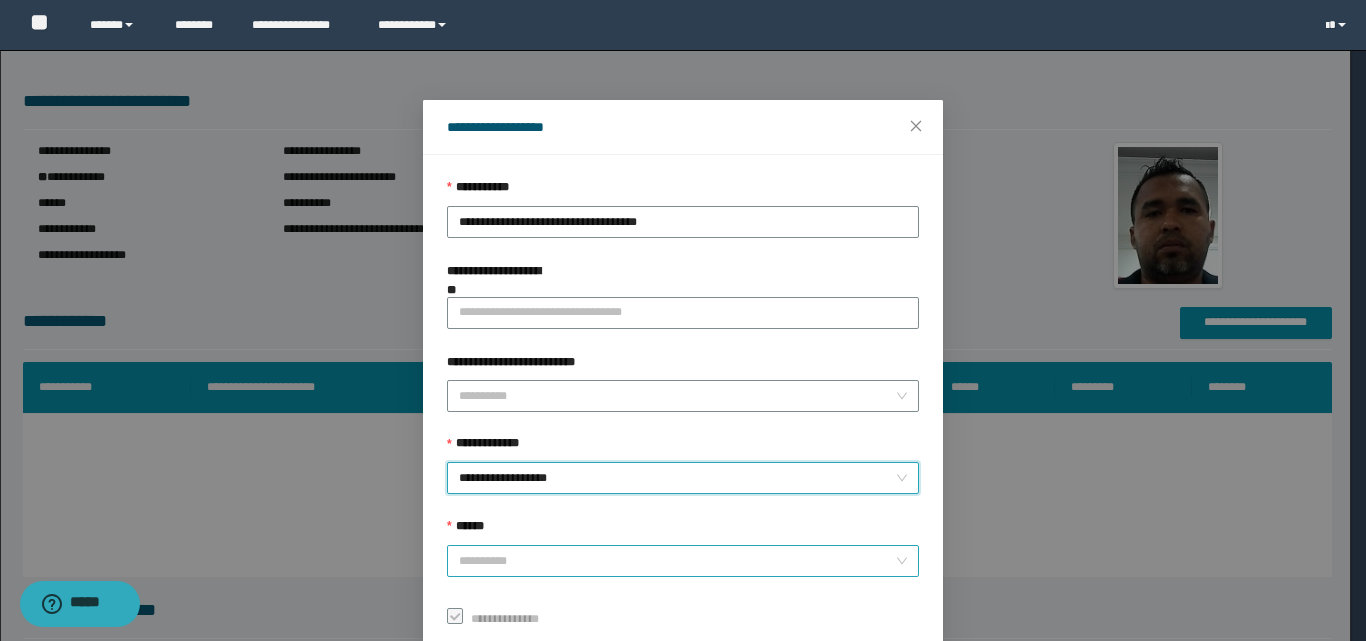 click on "******" at bounding box center [677, 561] 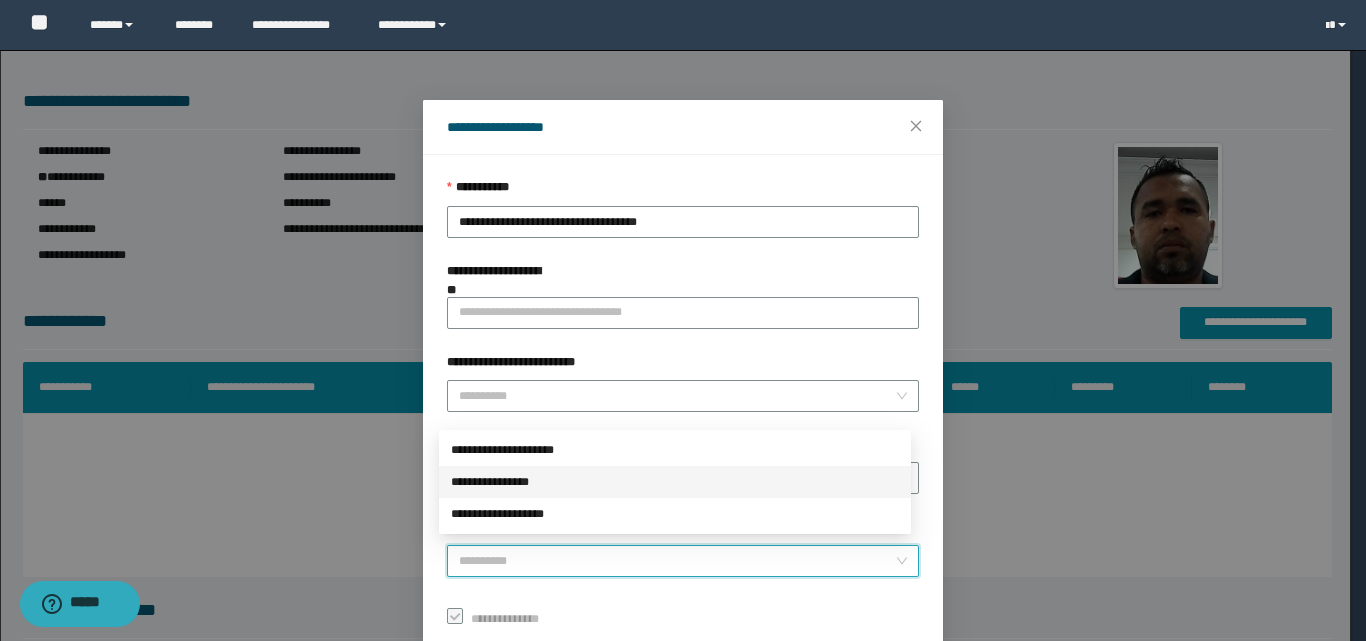 click on "**********" at bounding box center [675, 482] 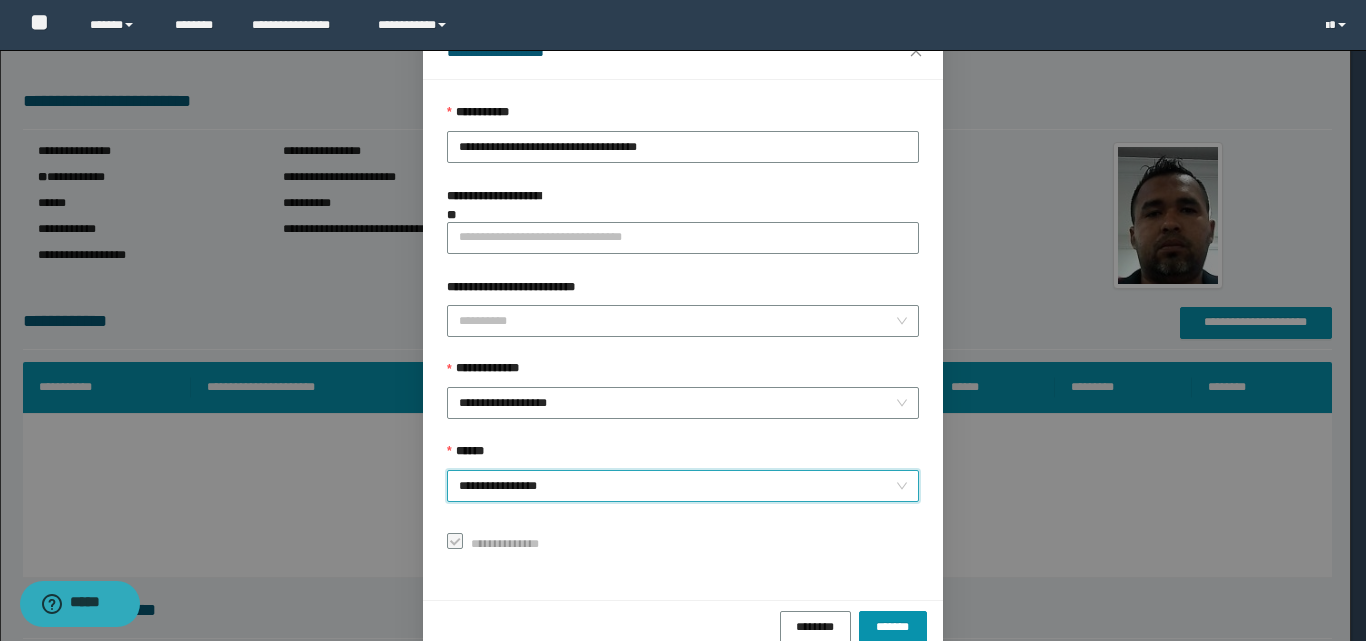 scroll, scrollTop: 111, scrollLeft: 0, axis: vertical 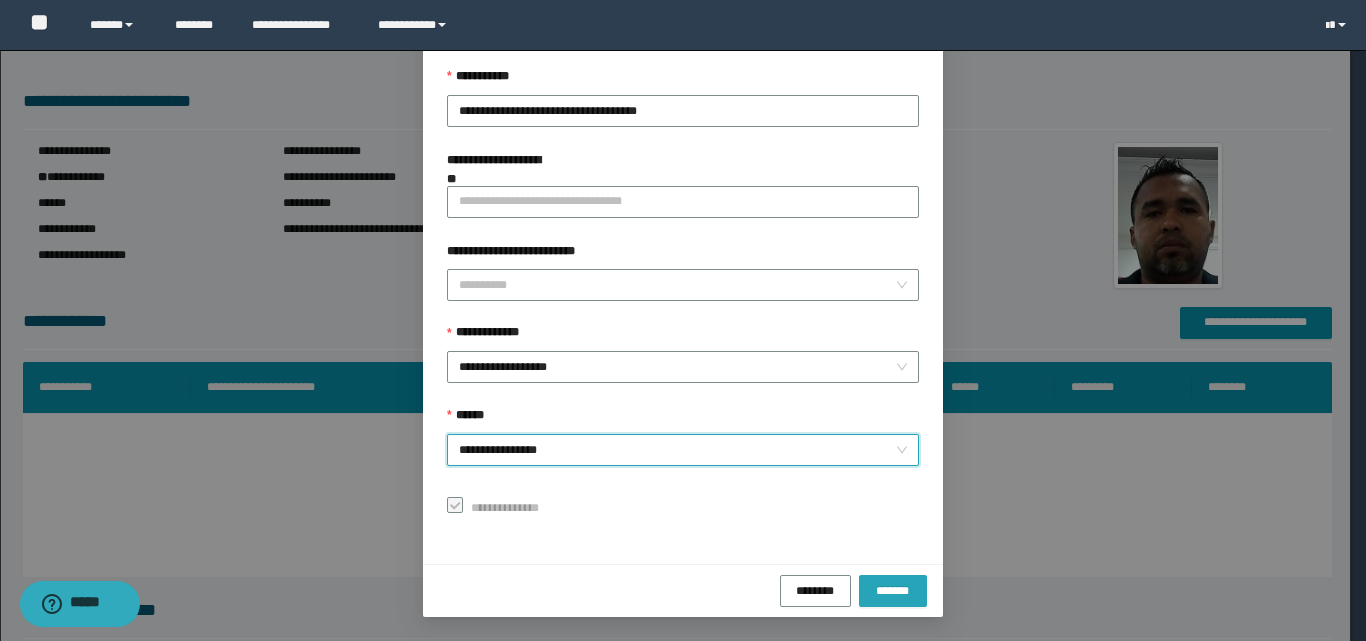 click on "*******" at bounding box center (893, 591) 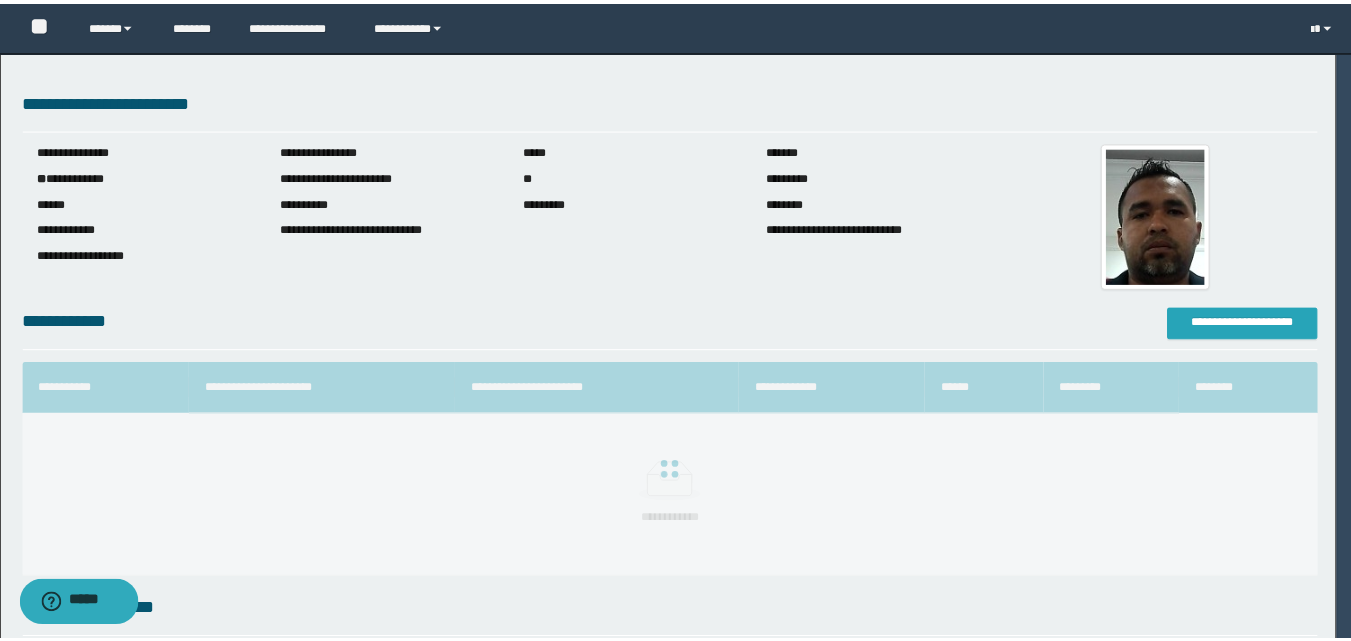 scroll, scrollTop: 0, scrollLeft: 0, axis: both 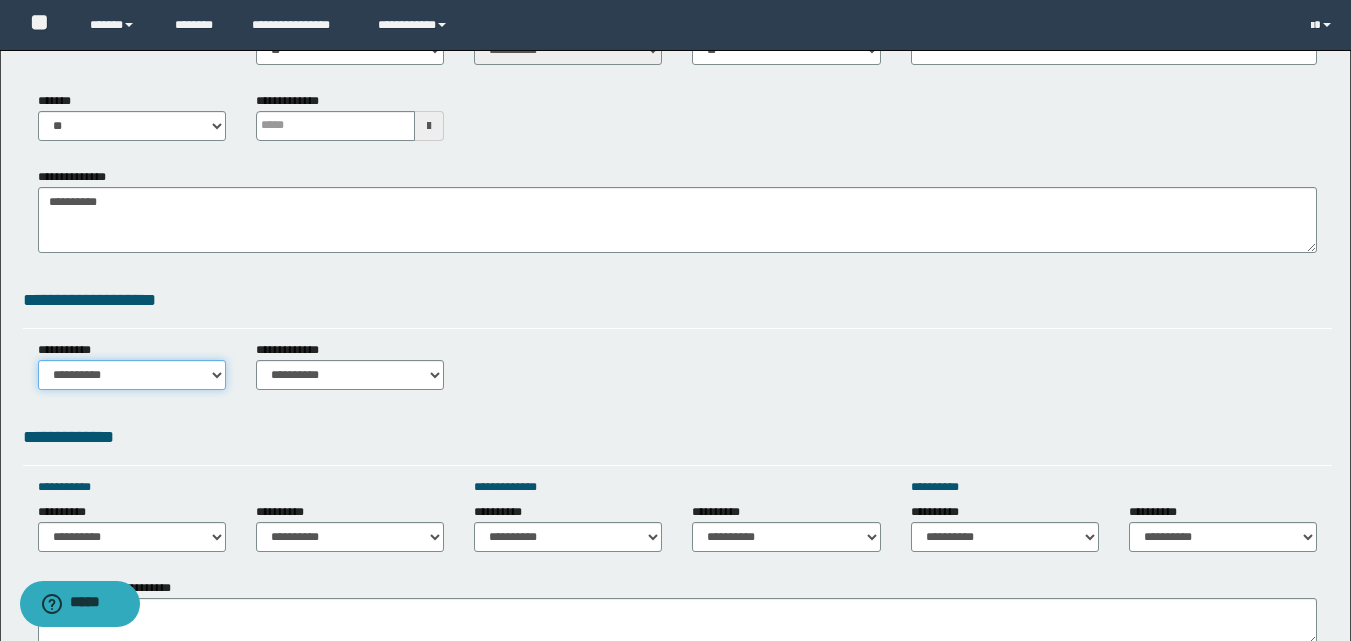click on "**********" at bounding box center (132, 375) 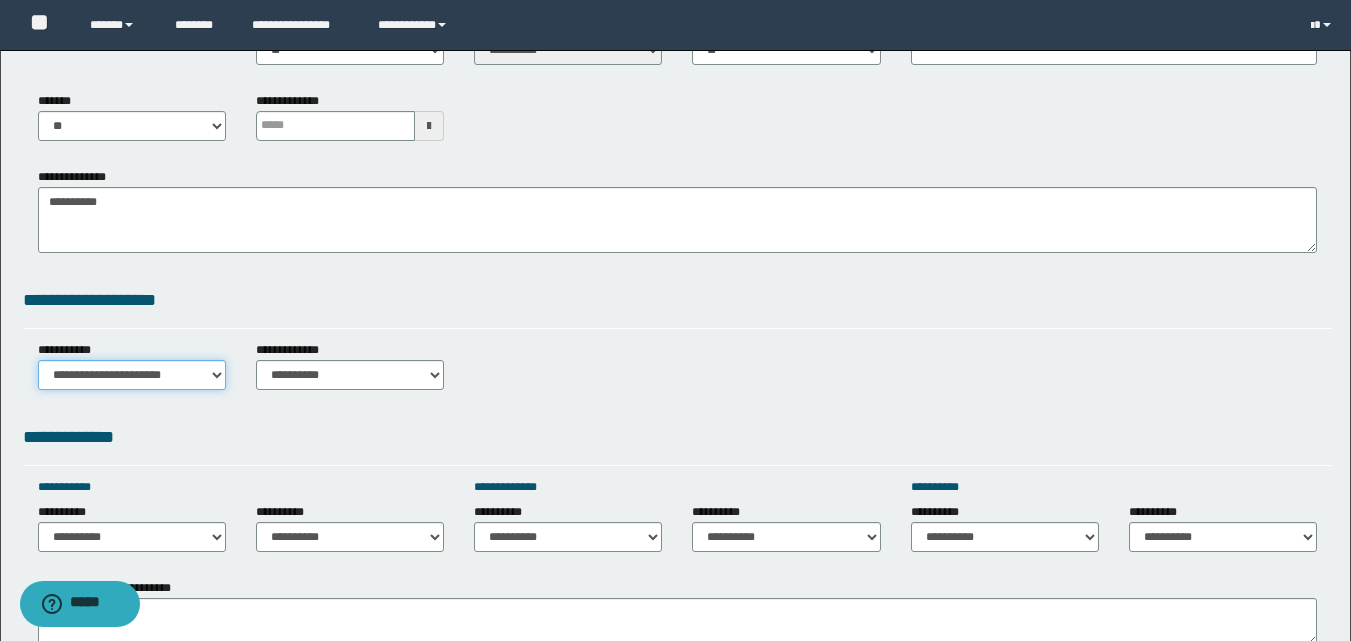 click on "**********" at bounding box center (132, 375) 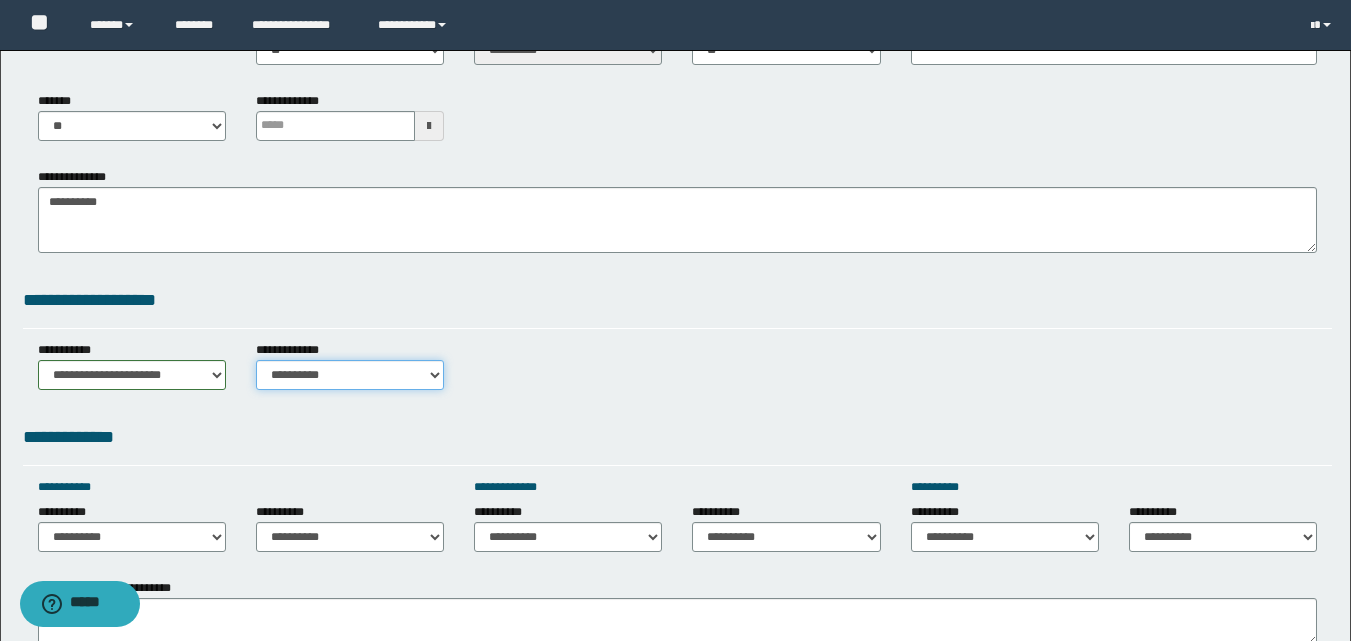 drag, startPoint x: 400, startPoint y: 381, endPoint x: 389, endPoint y: 384, distance: 11.401754 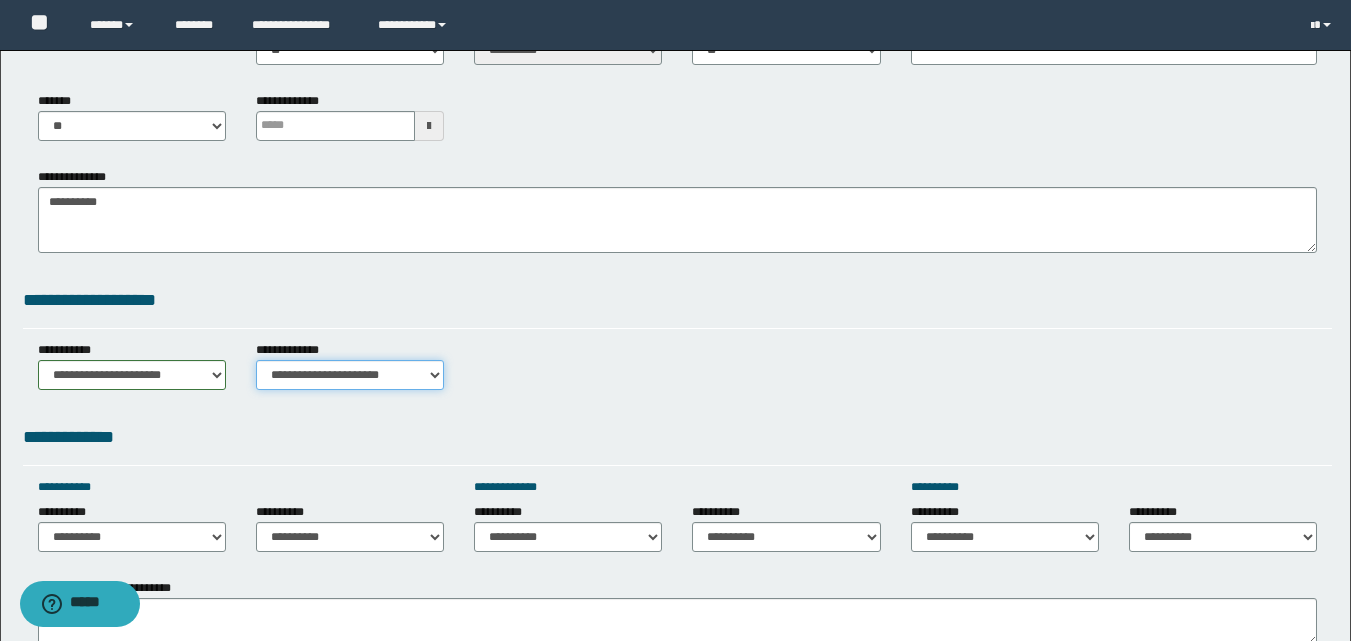 click on "**********" at bounding box center [350, 375] 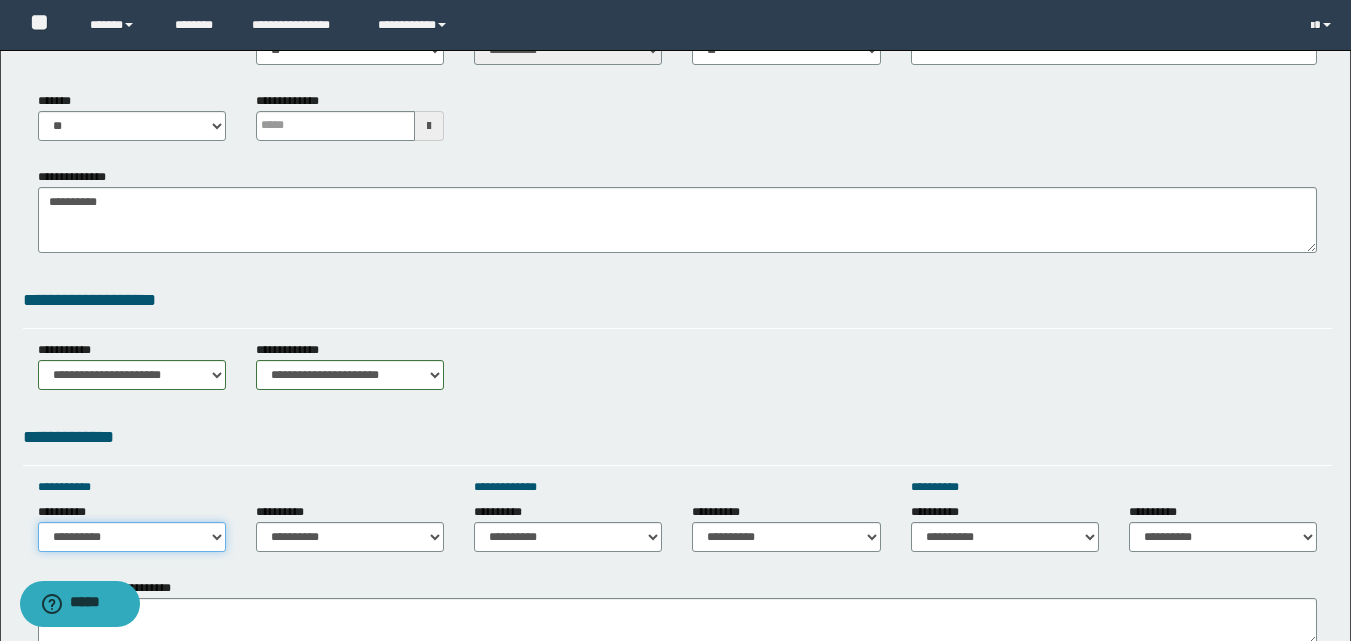 click on "**********" at bounding box center [132, 537] 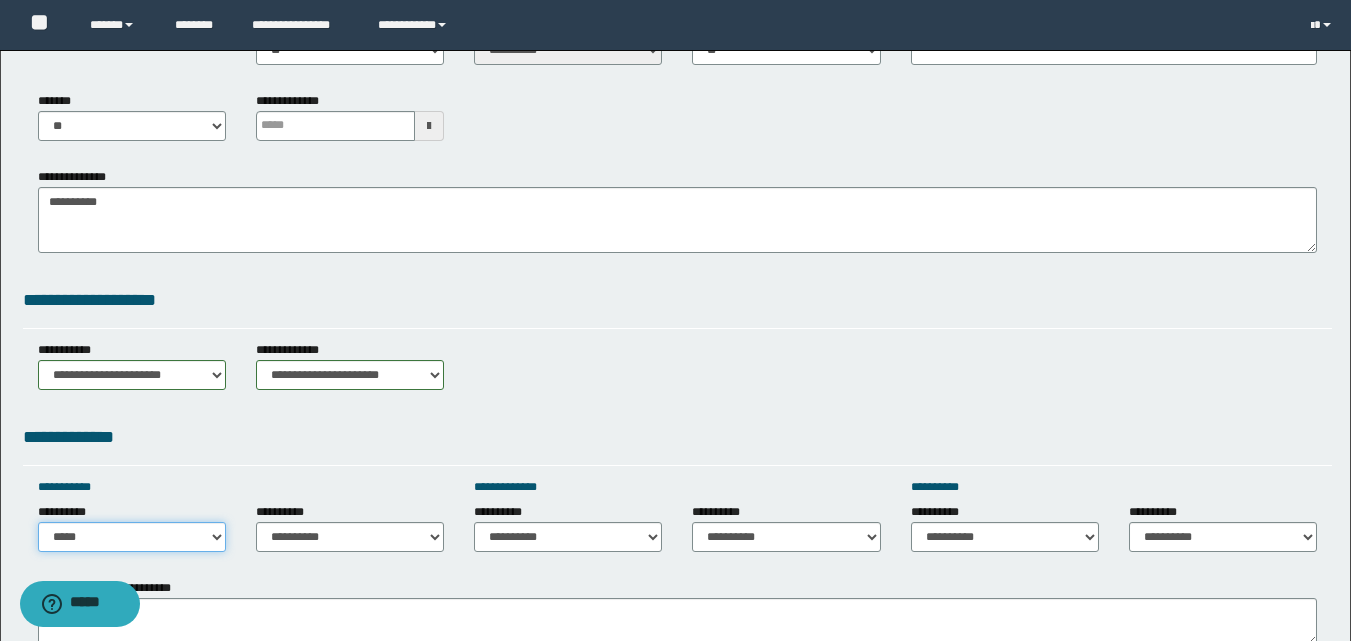 click on "**********" at bounding box center [132, 537] 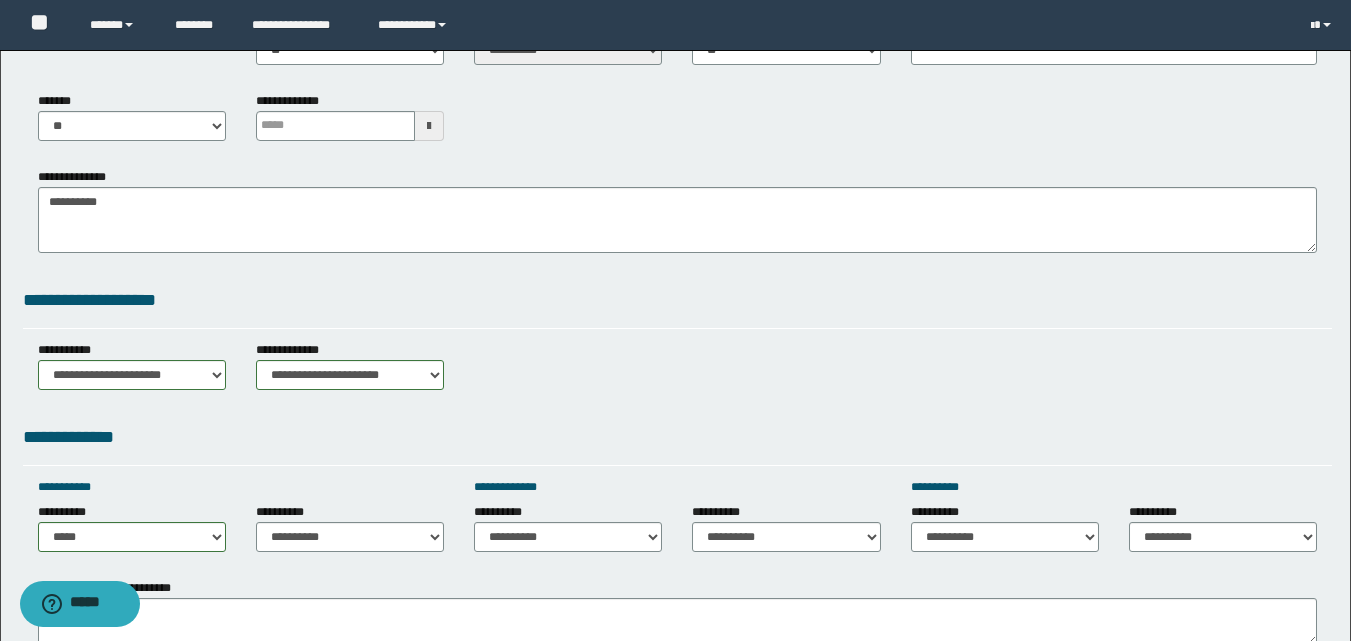 click on "**********" at bounding box center (350, 535) 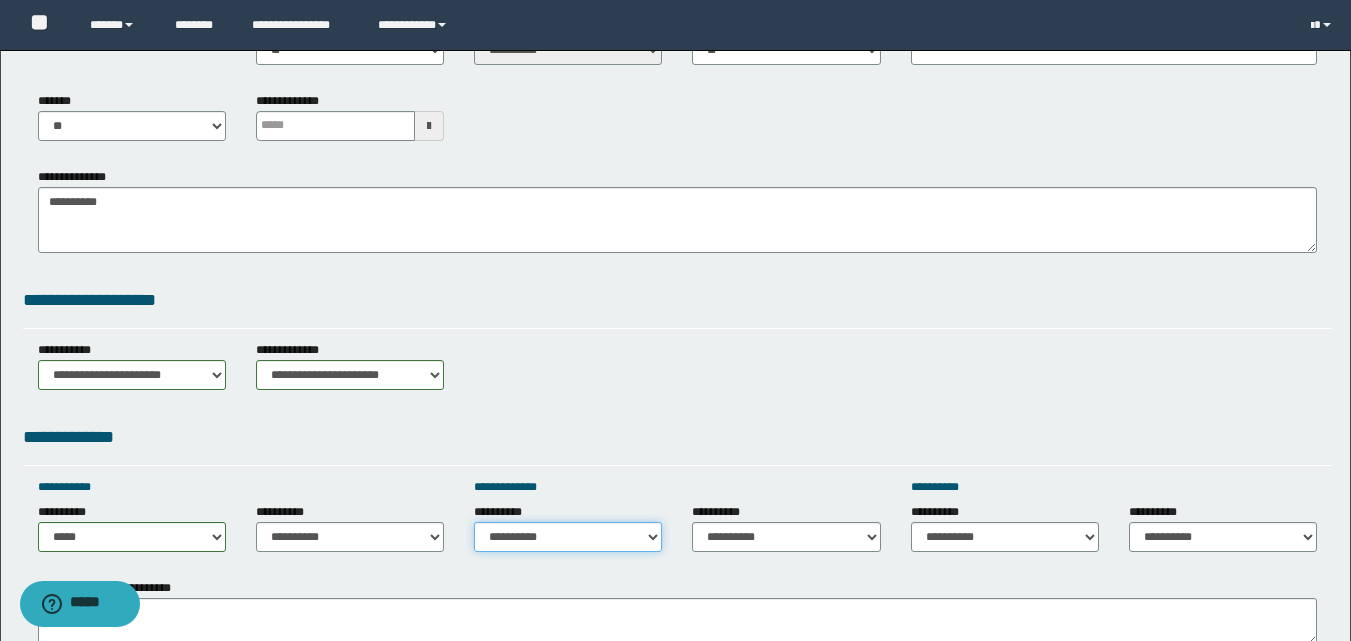 click on "**********" at bounding box center [568, 537] 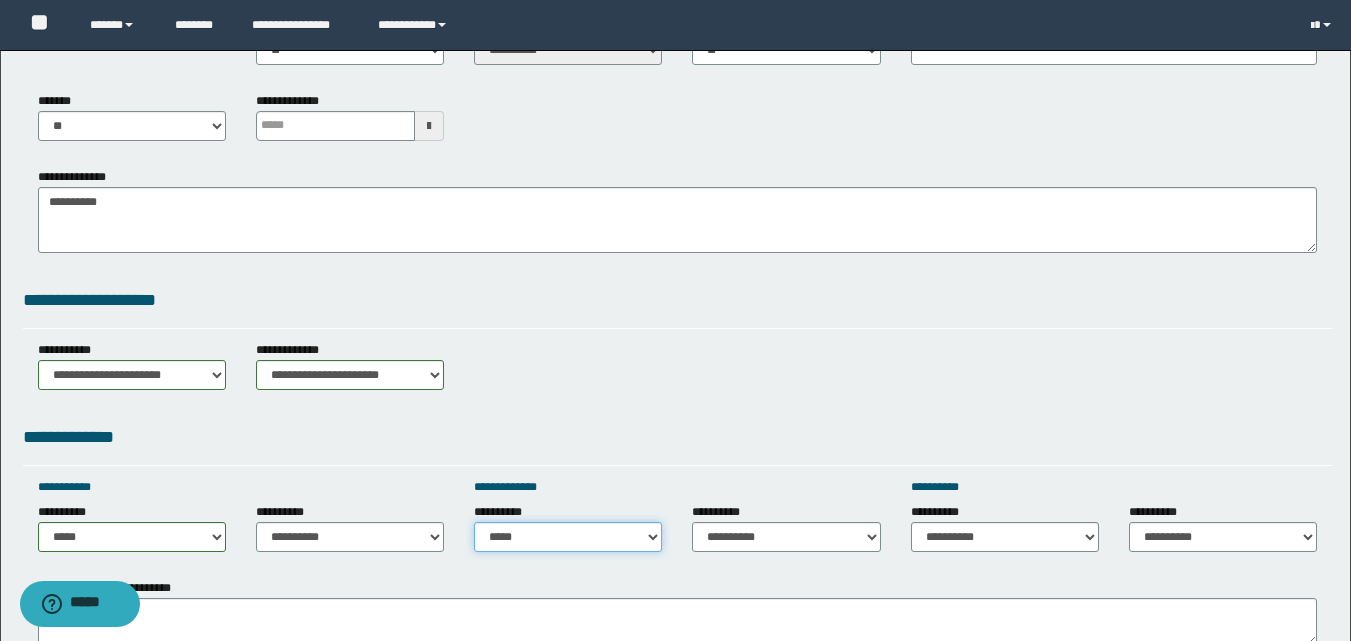 click on "**********" at bounding box center [568, 537] 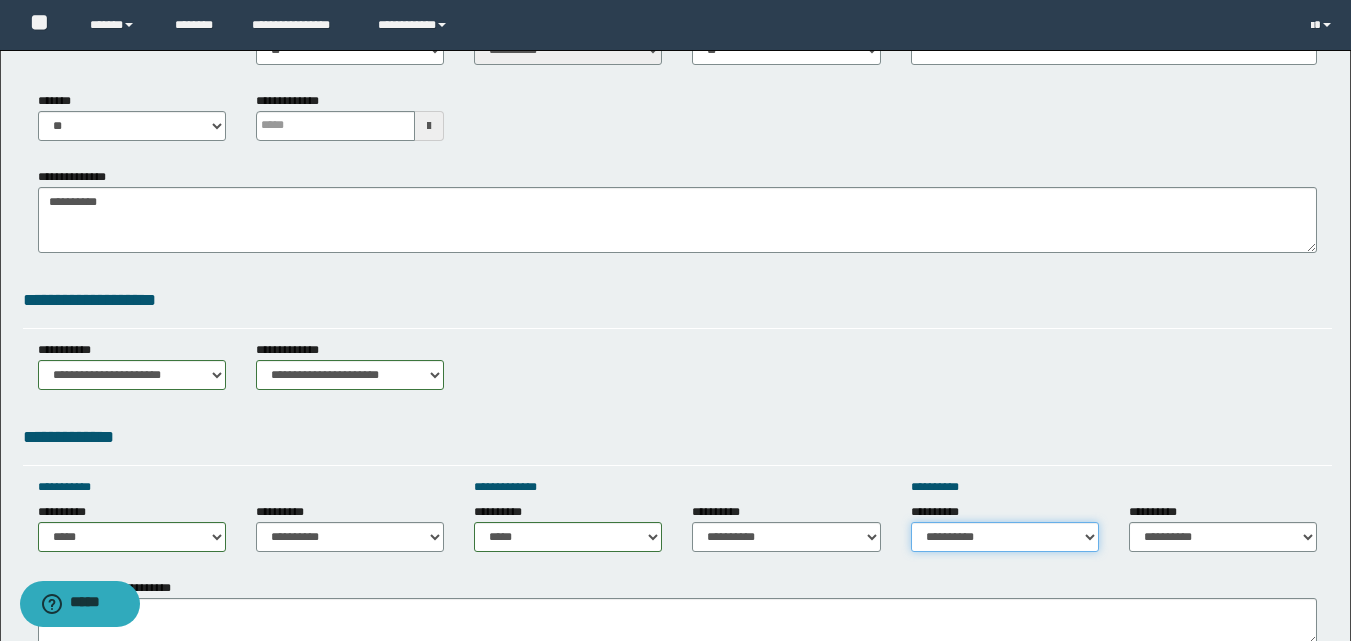 click on "**********" at bounding box center (1005, 537) 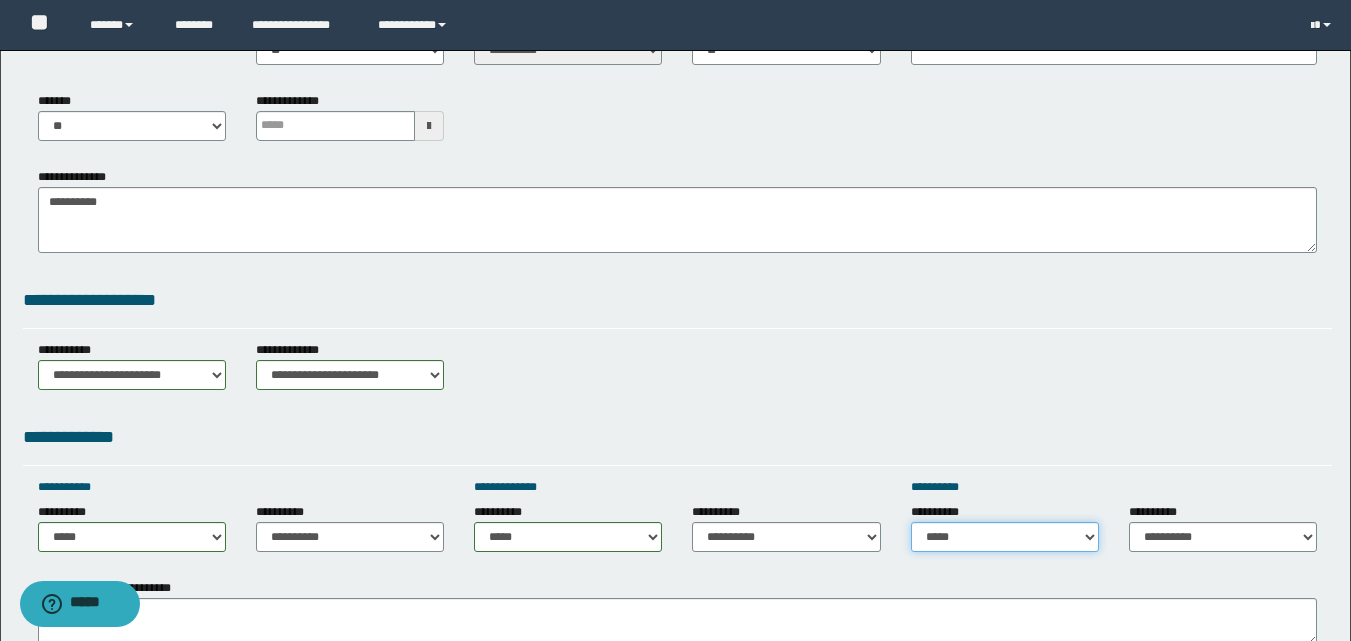 click on "**********" at bounding box center [1005, 537] 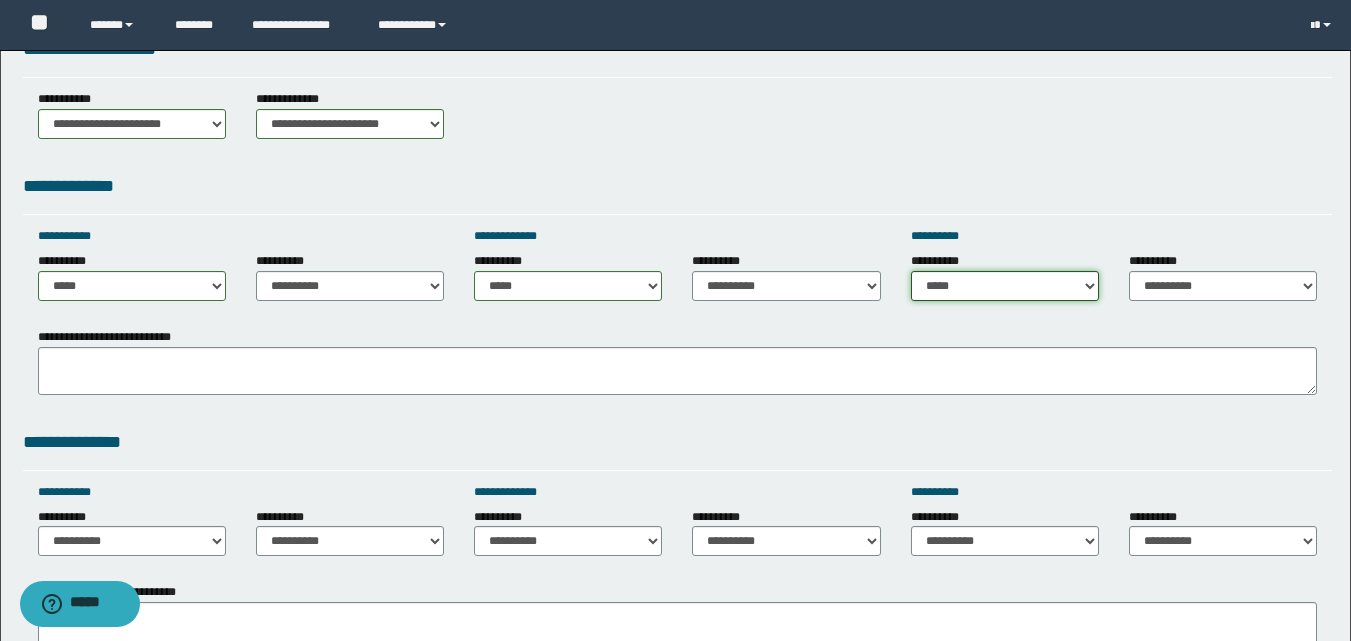 scroll, scrollTop: 900, scrollLeft: 0, axis: vertical 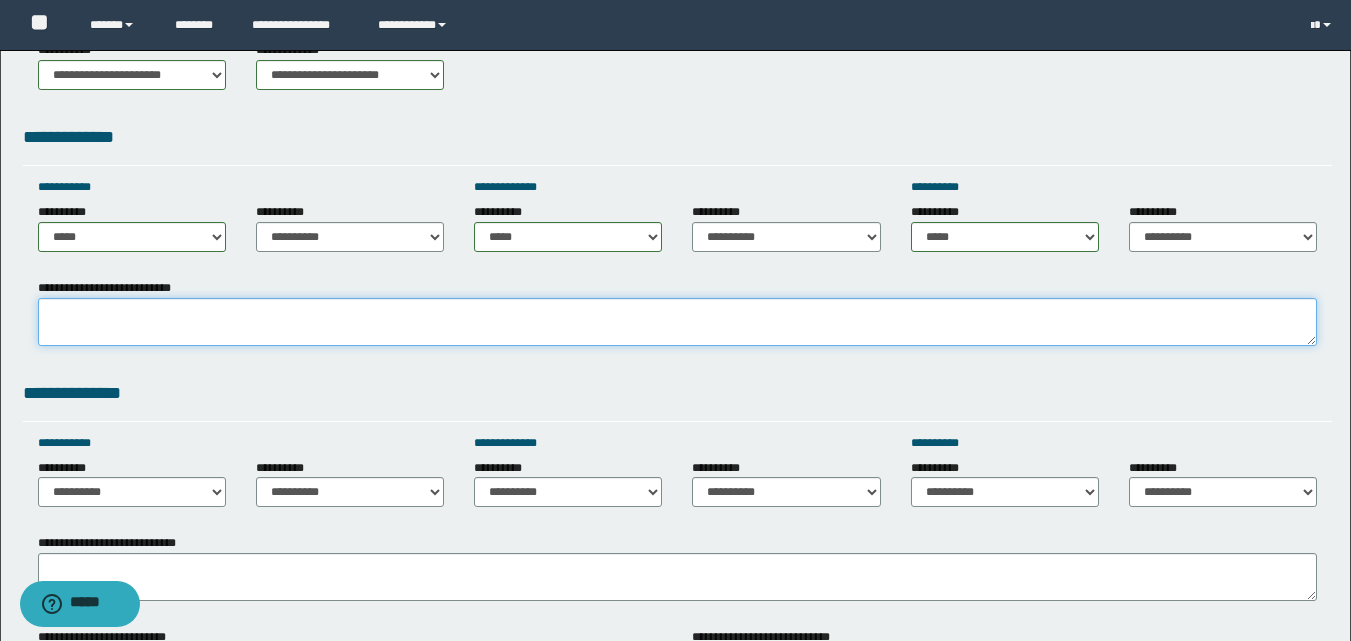 click on "**********" at bounding box center [677, 322] 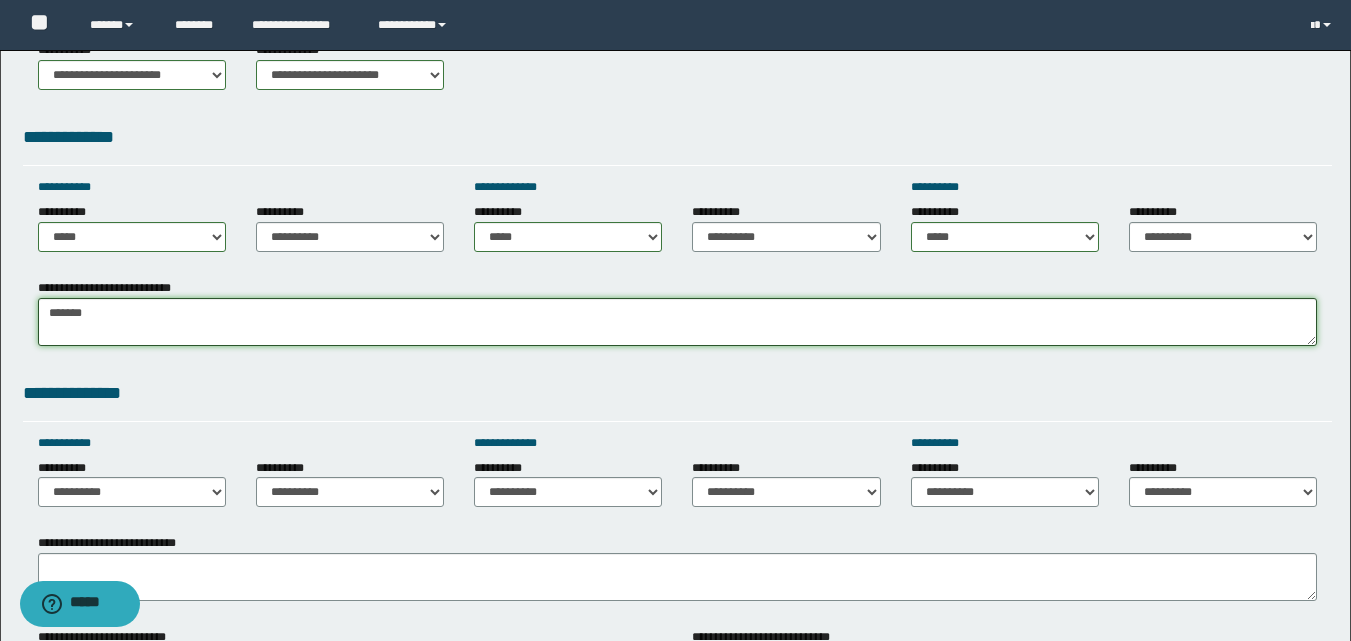 type on "*******" 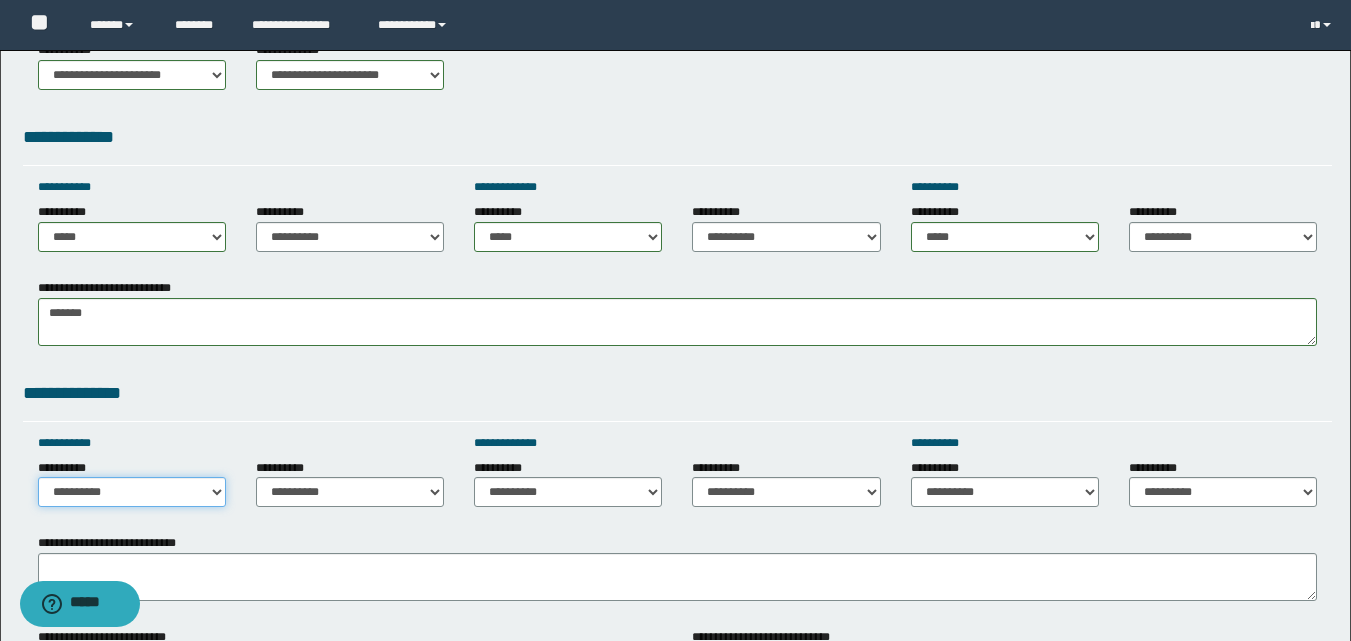 click on "**********" at bounding box center [132, 492] 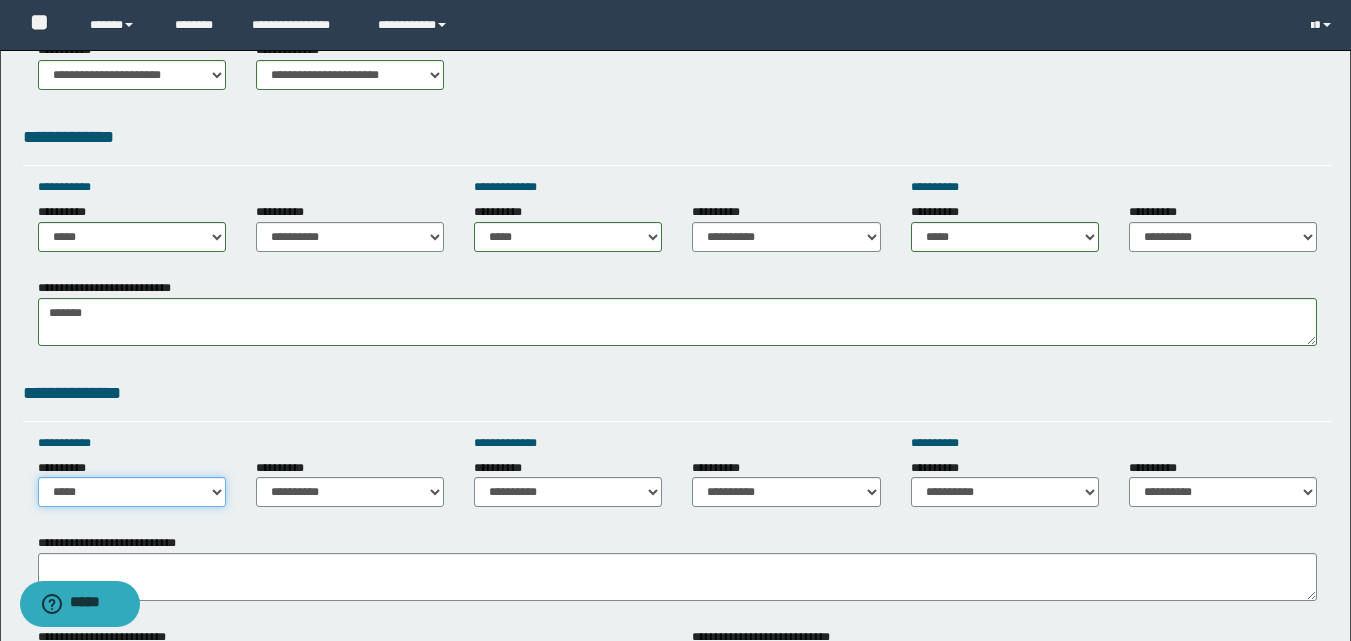 click on "**********" at bounding box center (132, 492) 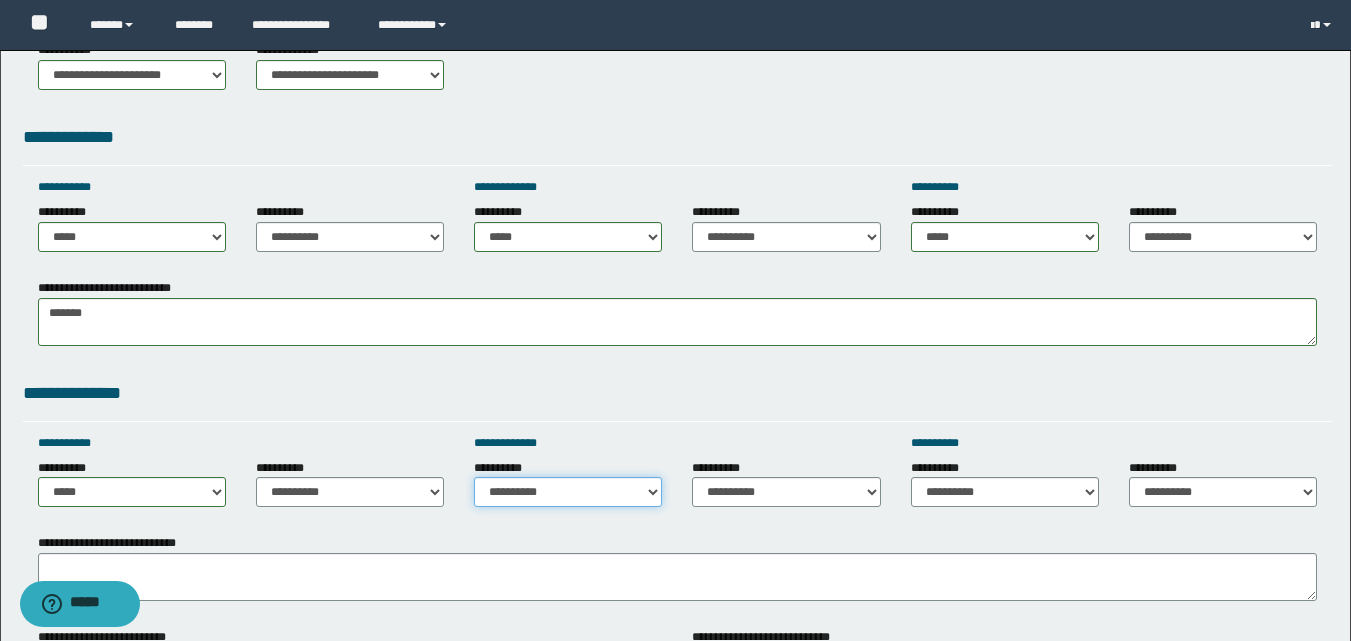 click on "**********" at bounding box center [568, 492] 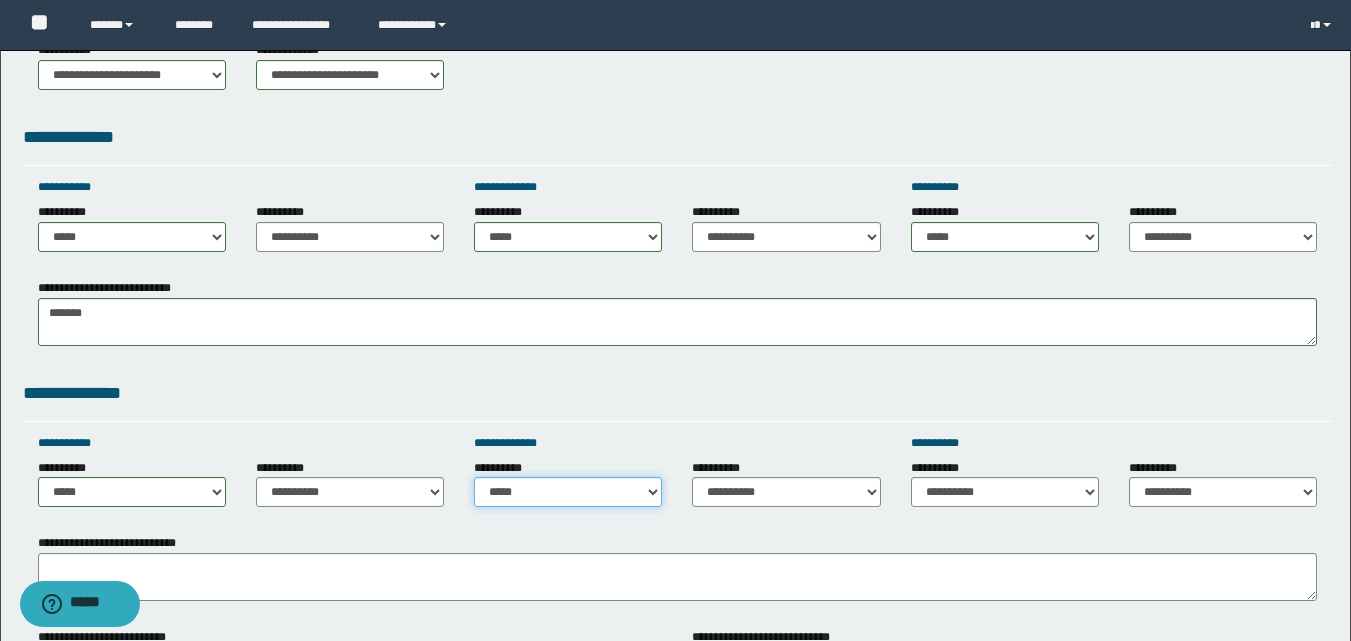 click on "**********" at bounding box center (568, 492) 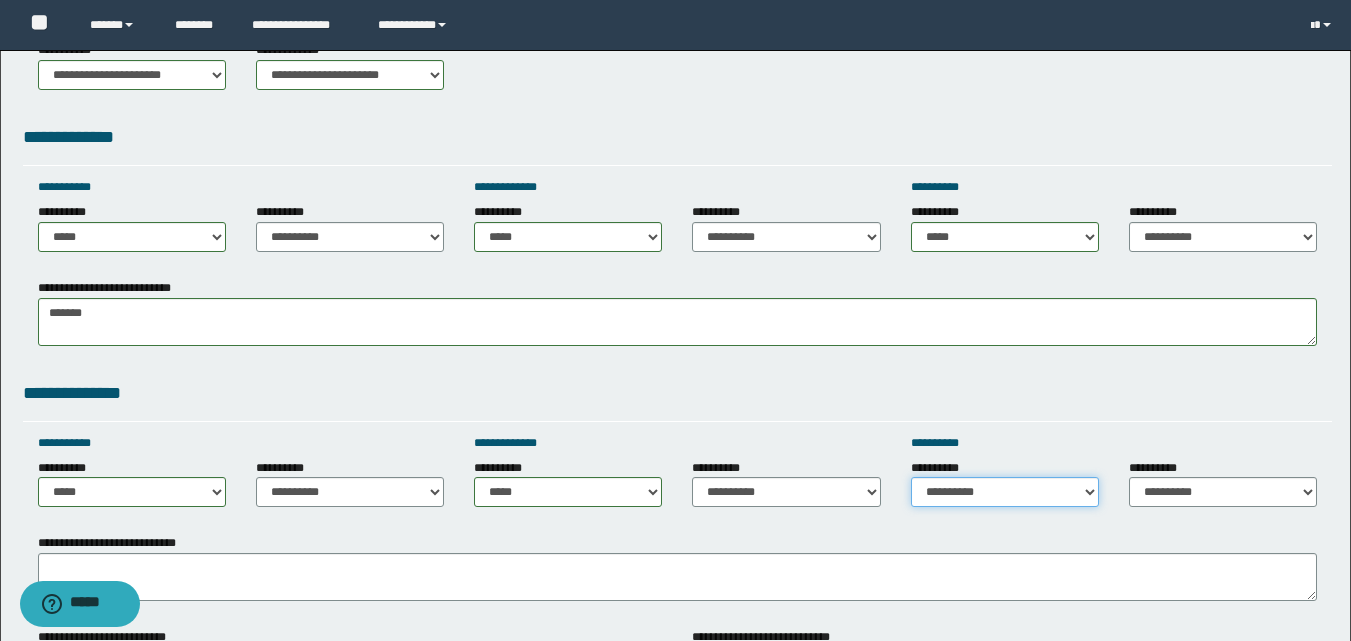 click on "**********" at bounding box center [1005, 492] 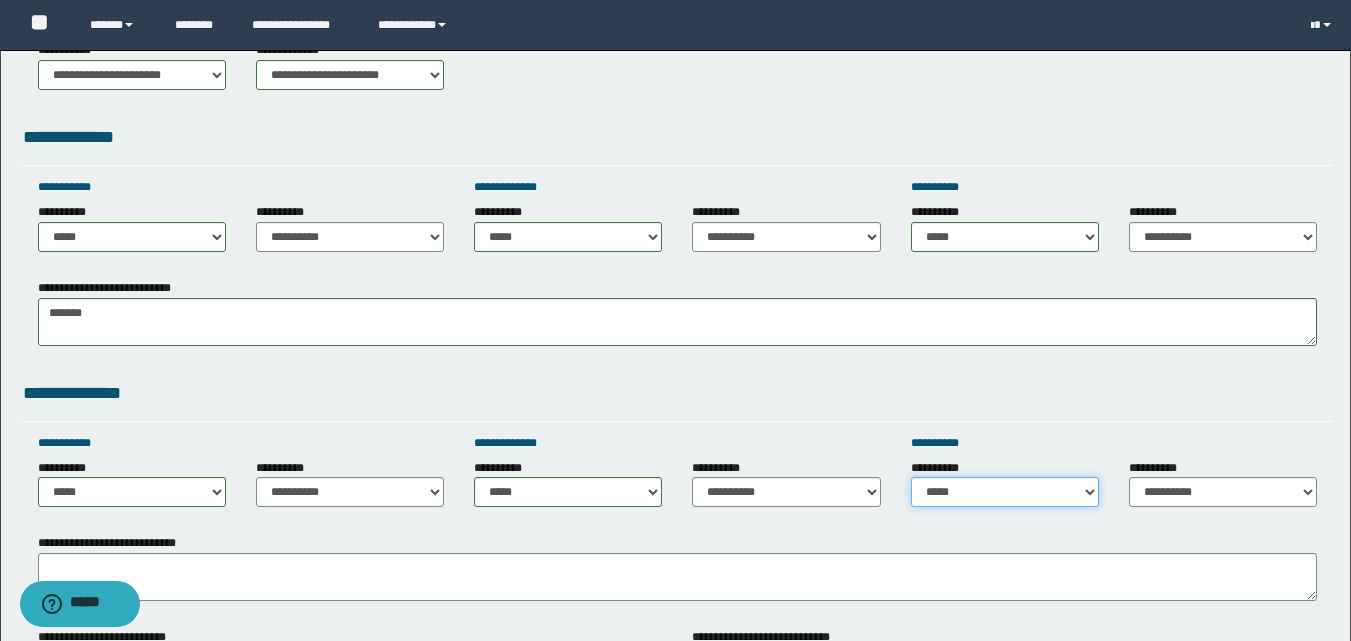 click on "**********" at bounding box center (1005, 492) 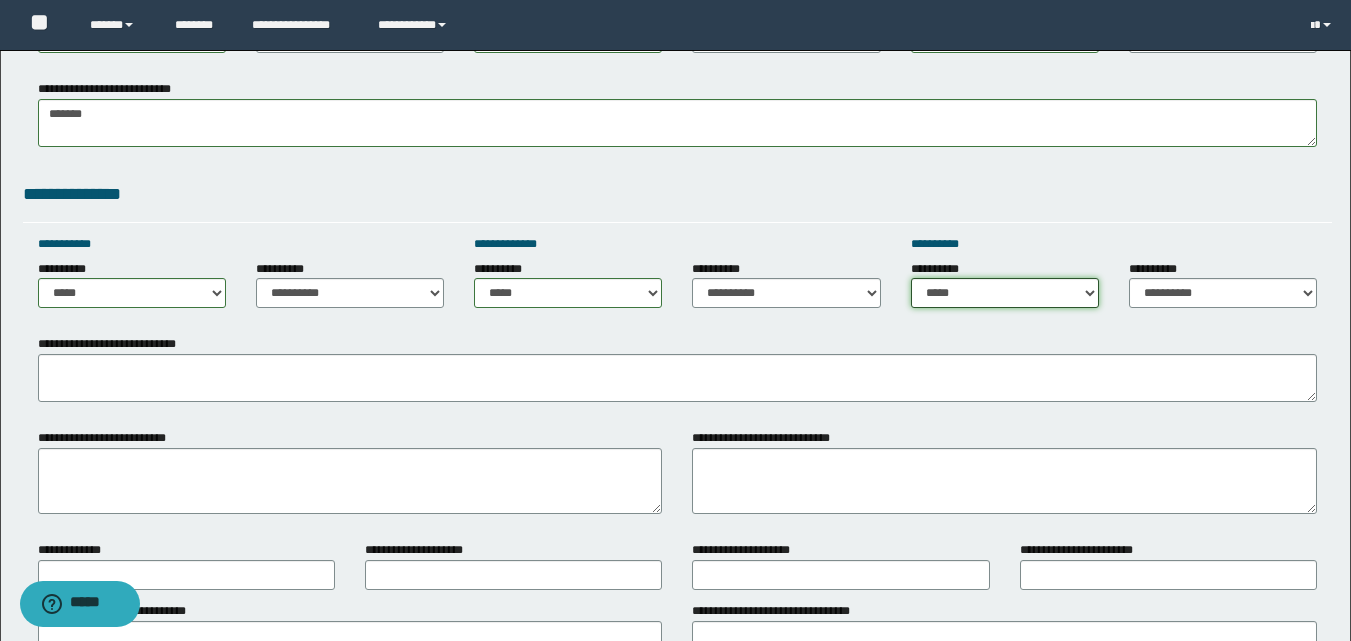 scroll, scrollTop: 1100, scrollLeft: 0, axis: vertical 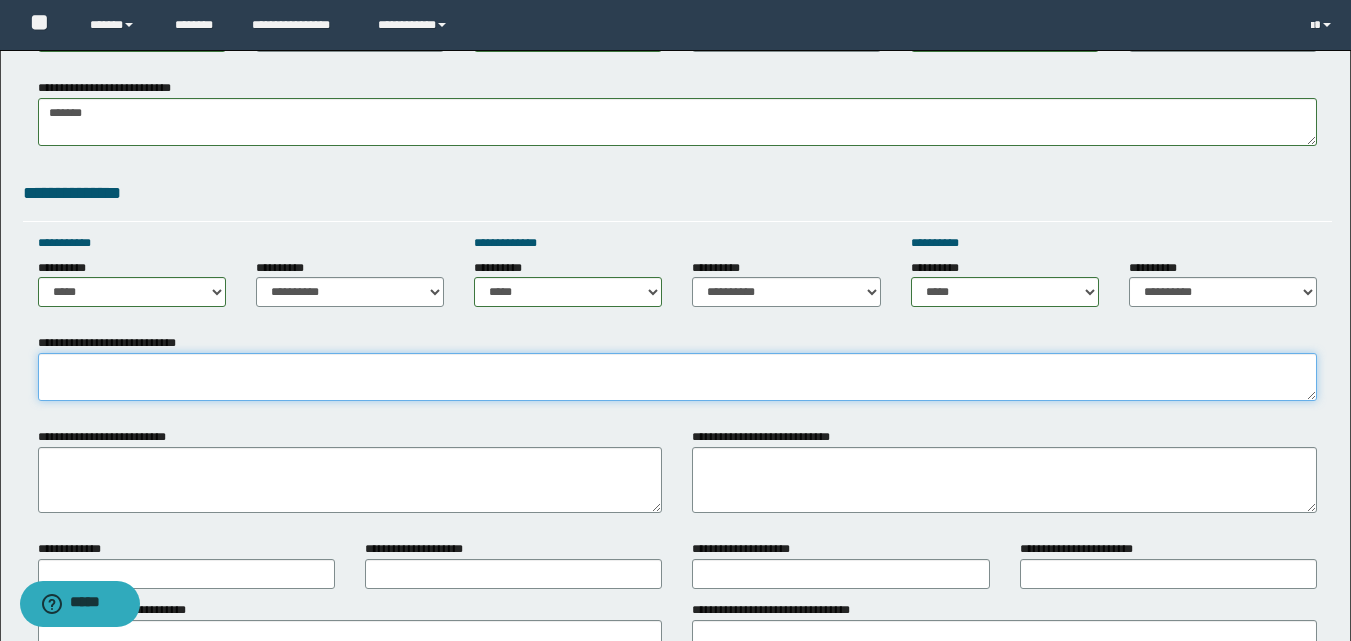 click on "**********" at bounding box center [677, 377] 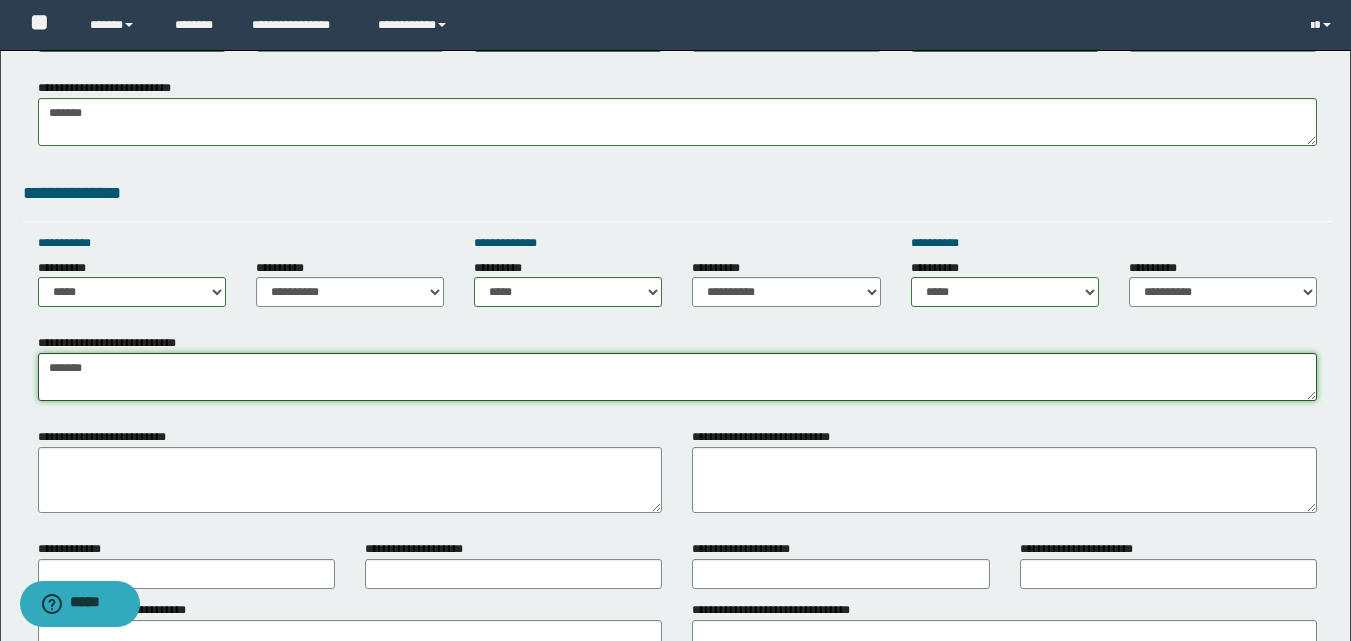 type on "*******" 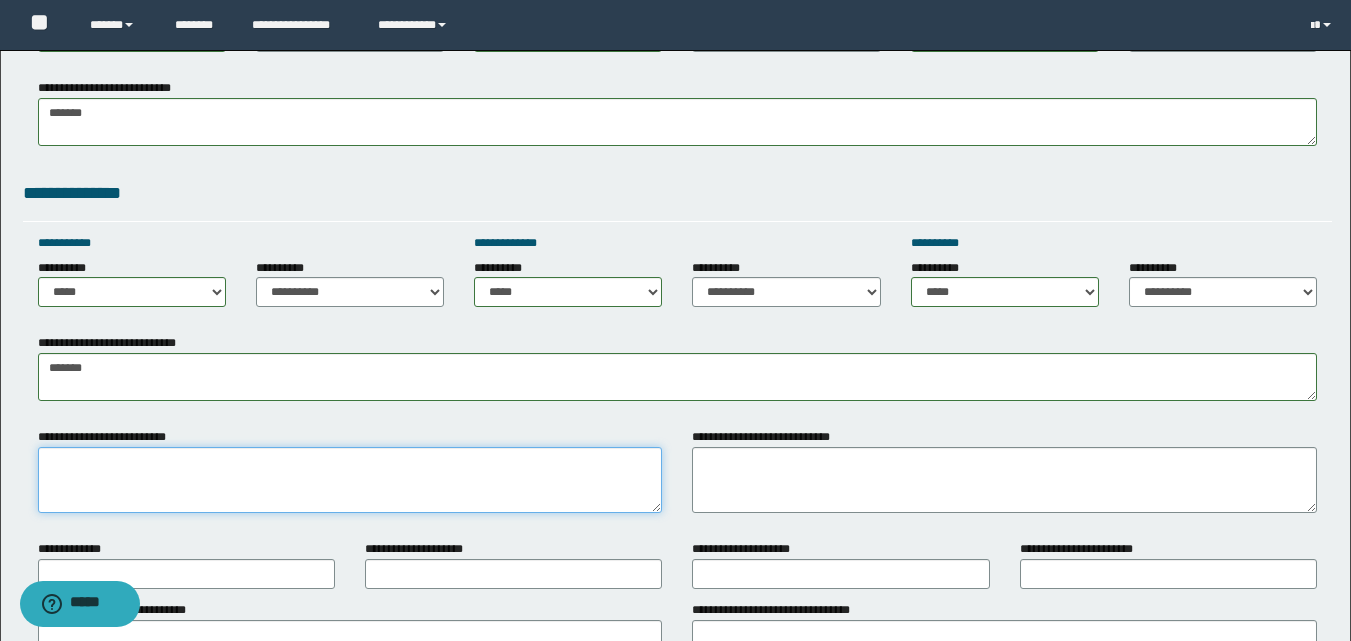click on "**********" at bounding box center (350, 480) 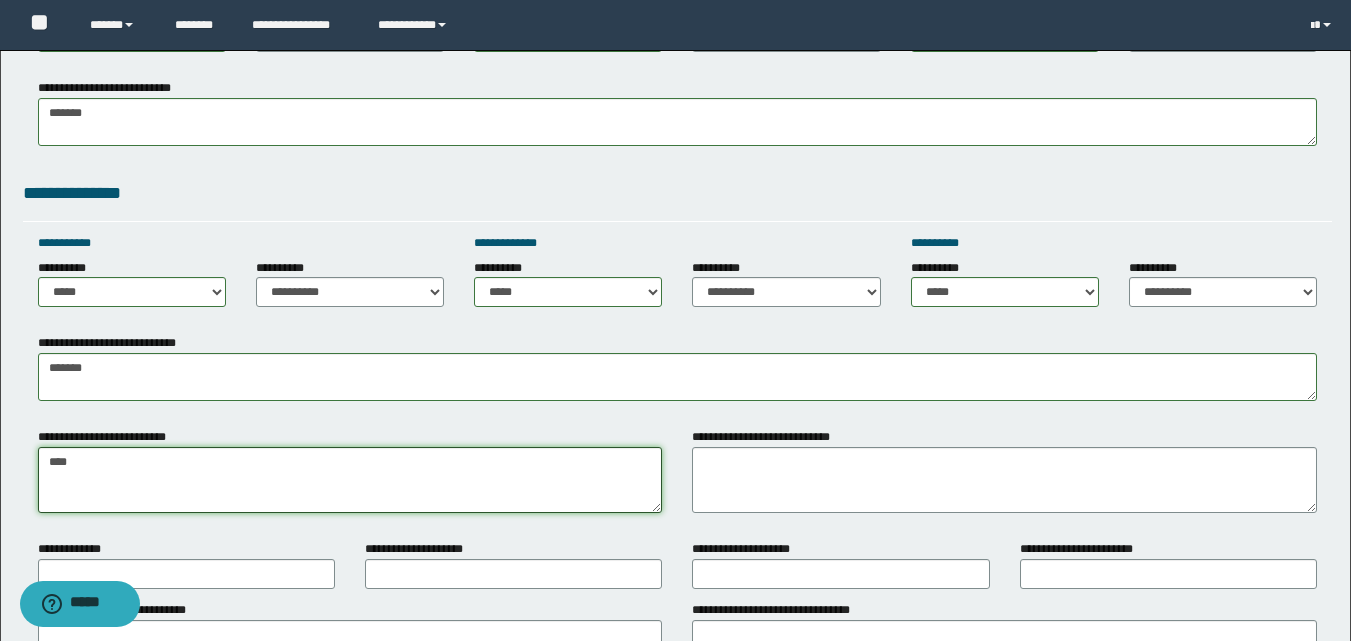 type on "****" 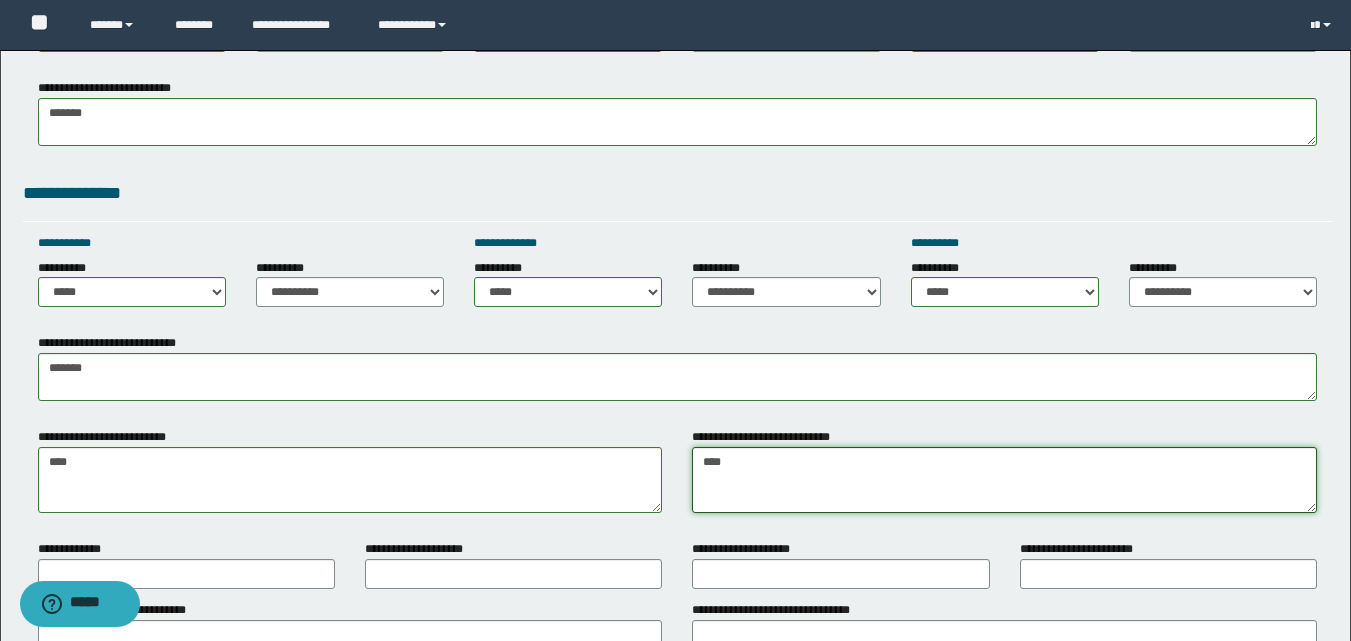 drag, startPoint x: 771, startPoint y: 455, endPoint x: 651, endPoint y: 450, distance: 120.10412 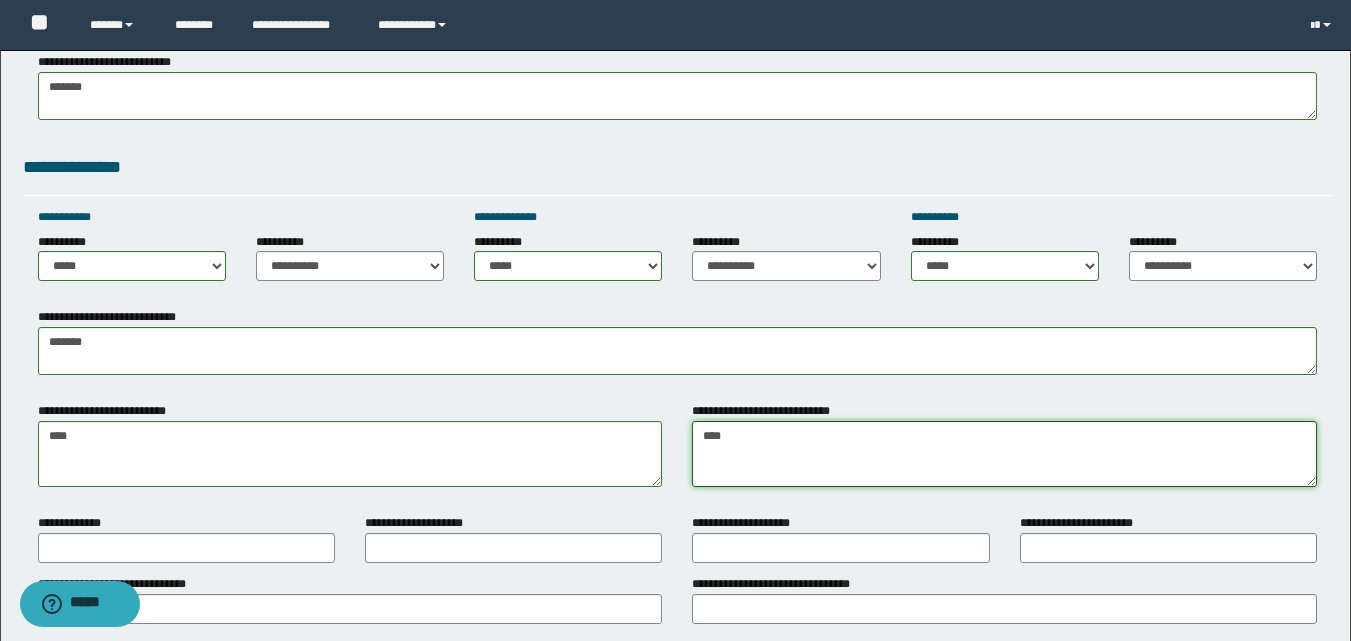 scroll, scrollTop: 1200, scrollLeft: 0, axis: vertical 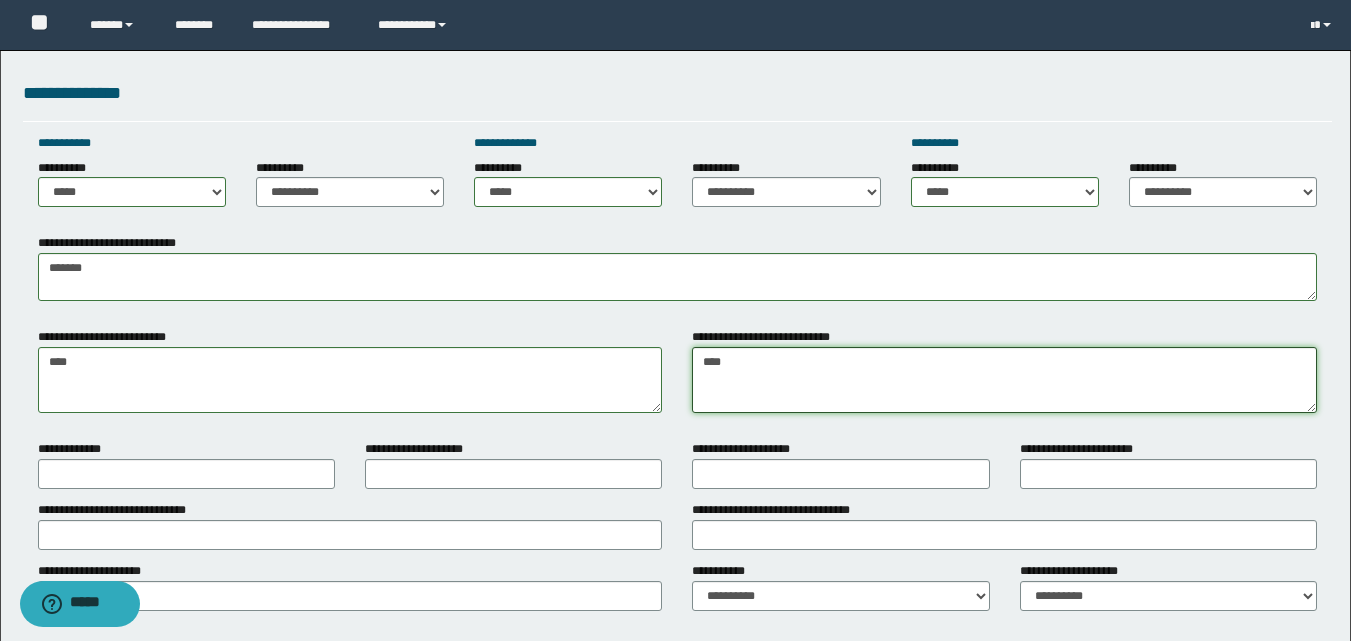 type on "****" 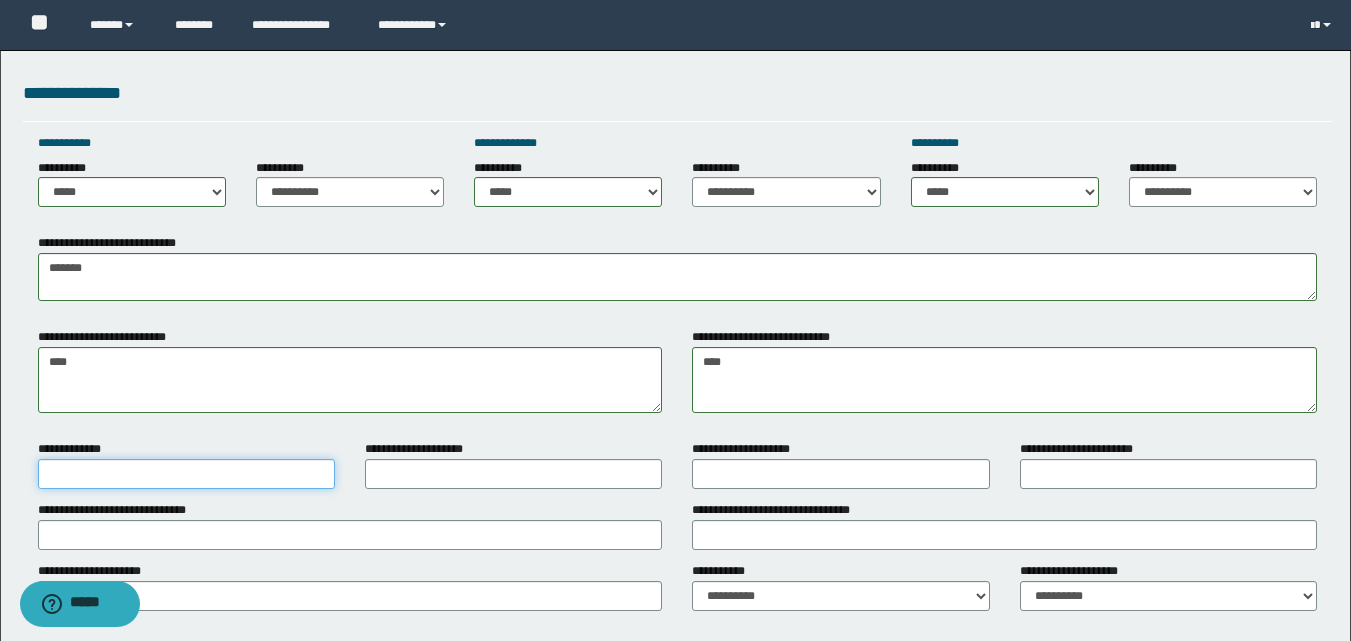 click on "**********" at bounding box center [186, 474] 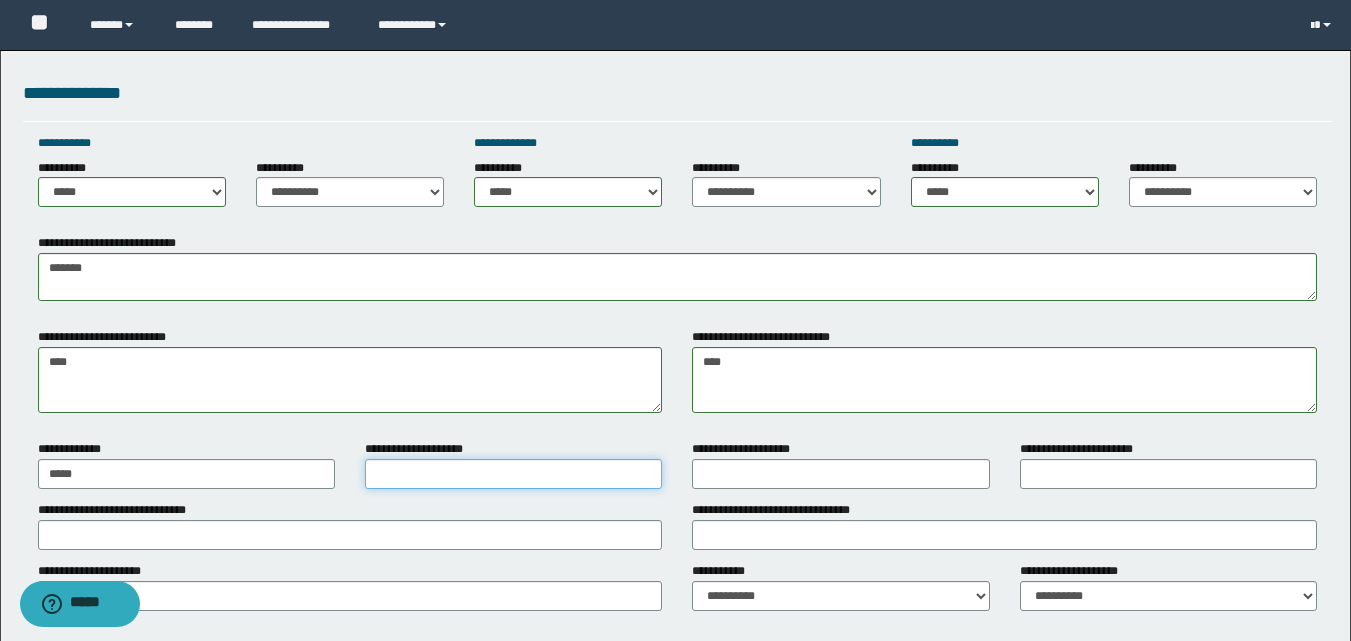 drag, startPoint x: 458, startPoint y: 475, endPoint x: 472, endPoint y: 484, distance: 16.643316 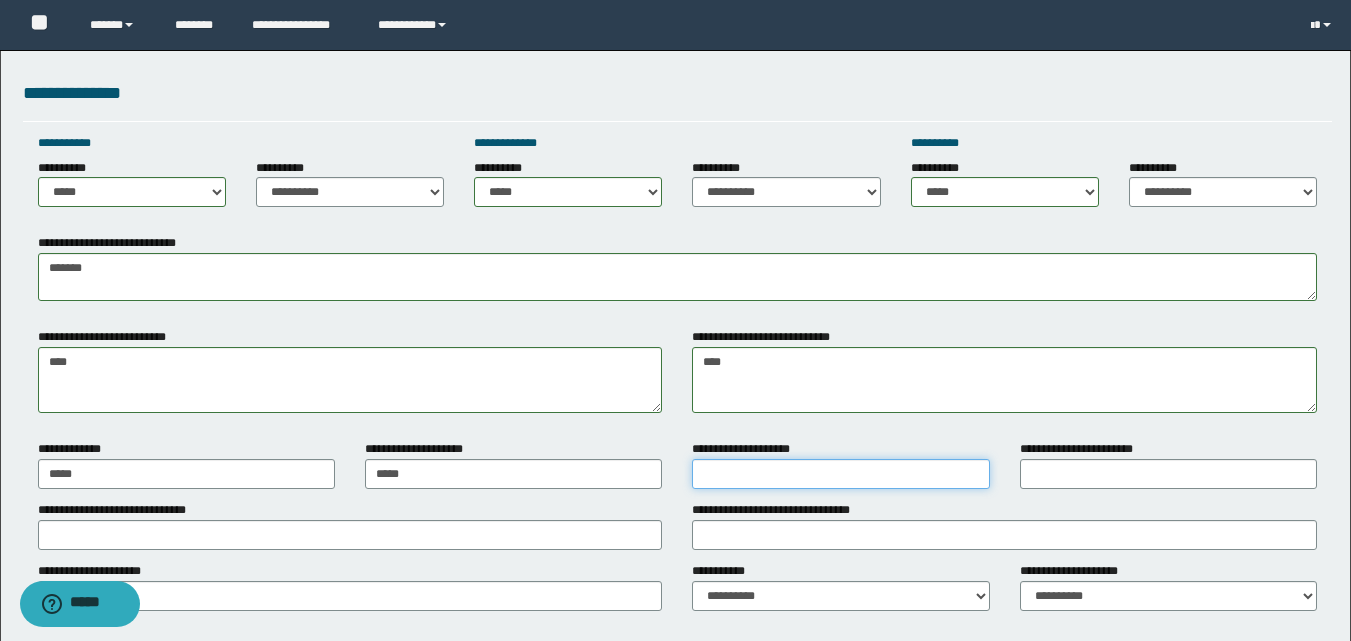 drag, startPoint x: 727, startPoint y: 468, endPoint x: 751, endPoint y: 495, distance: 36.124783 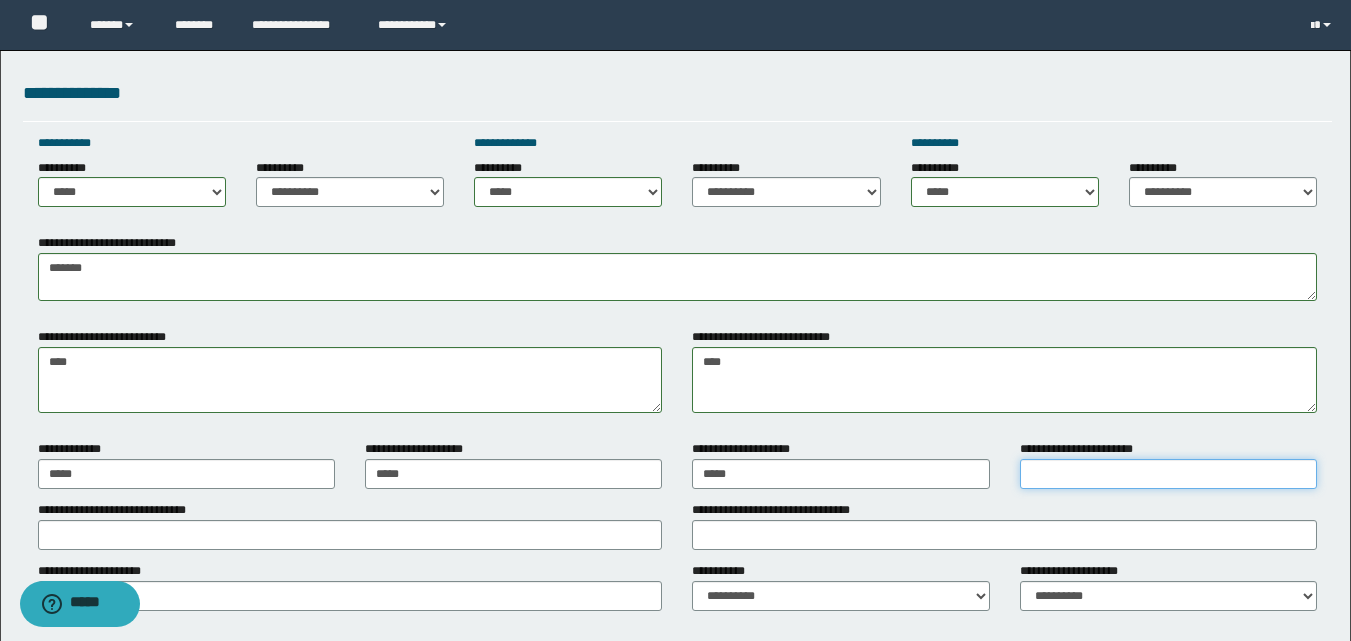 click on "**********" at bounding box center [1168, 474] 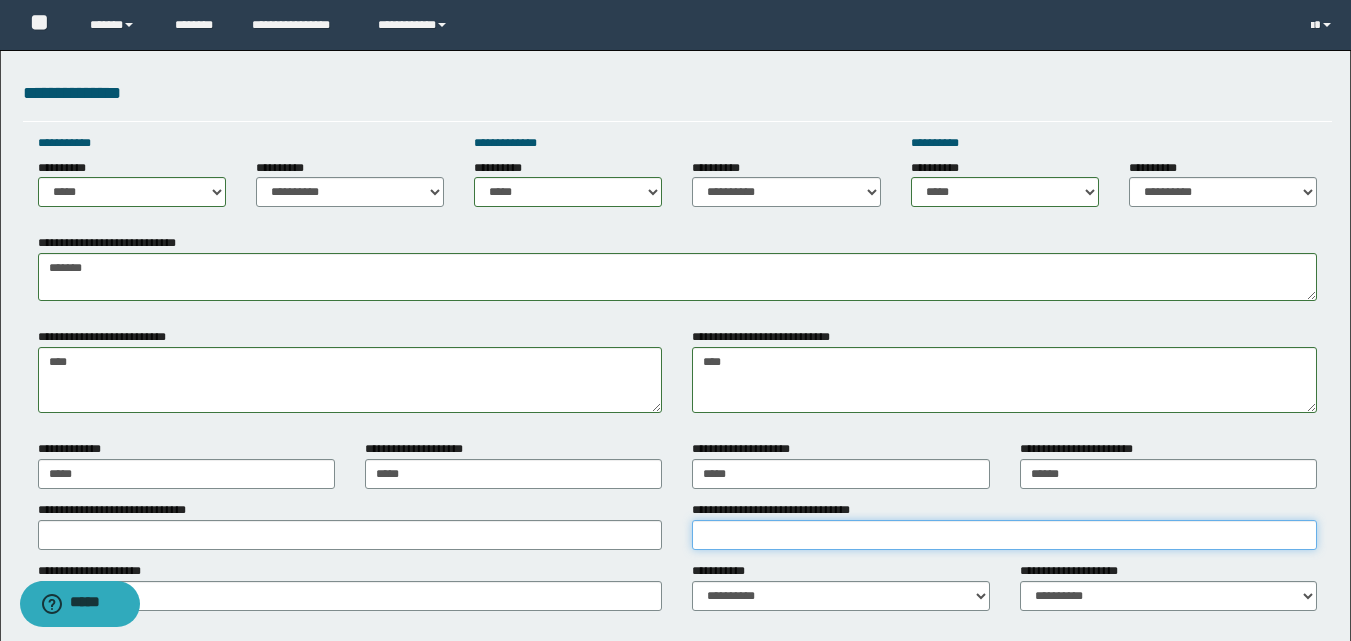 click on "**********" at bounding box center [1004, 535] 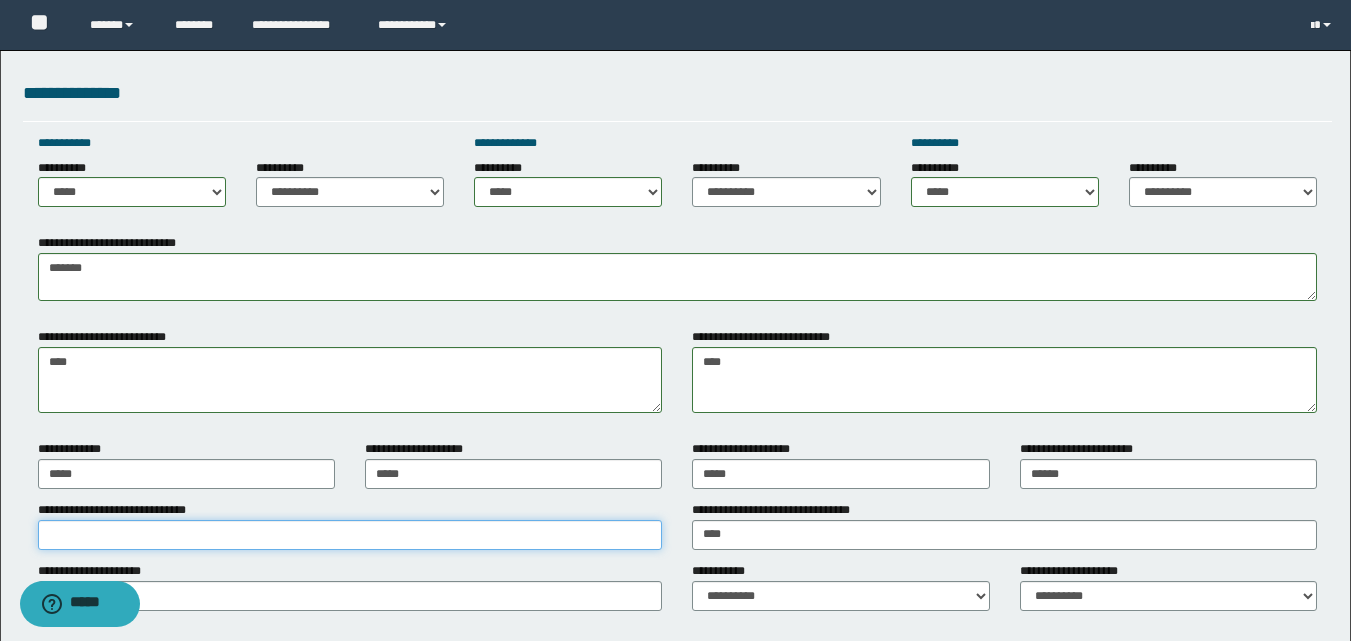 click on "**********" at bounding box center [350, 535] 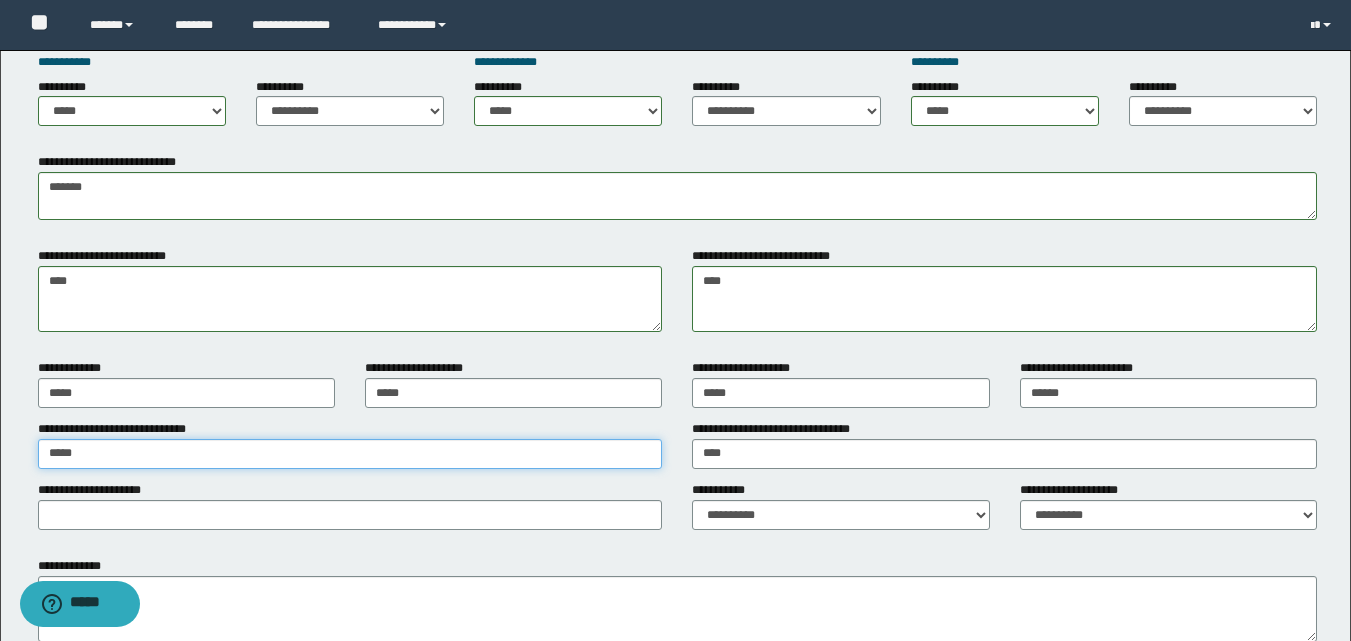 scroll, scrollTop: 1400, scrollLeft: 0, axis: vertical 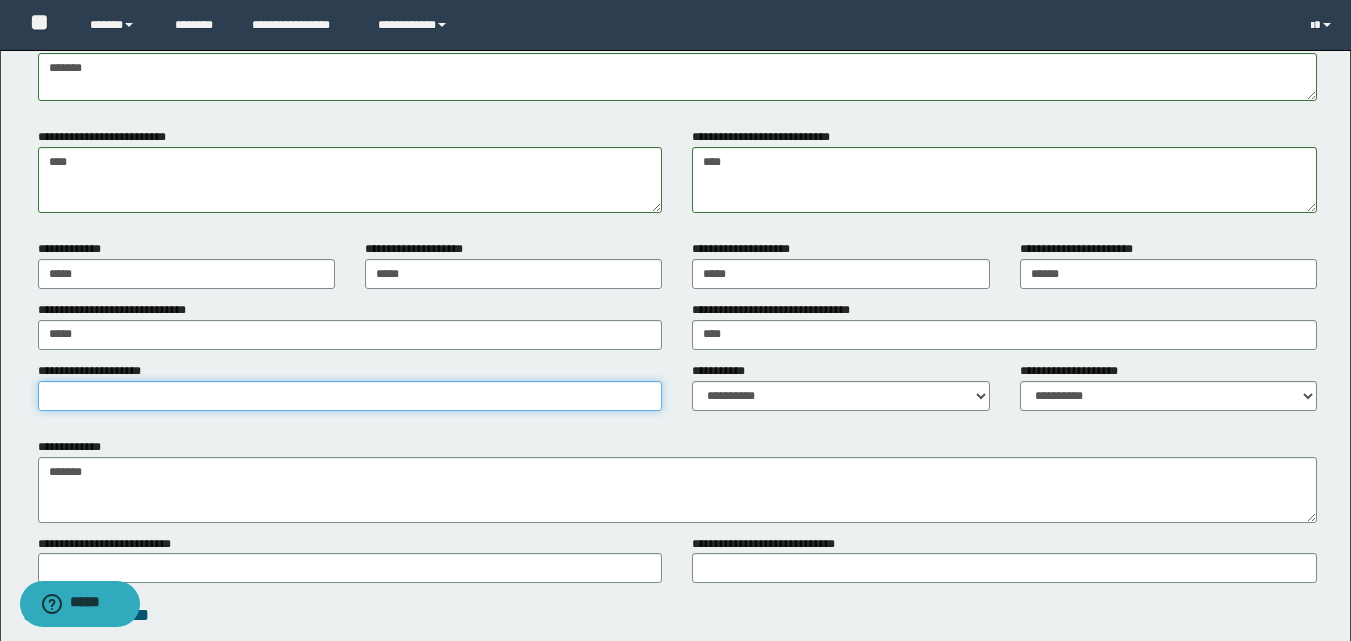 click on "**********" at bounding box center (350, 396) 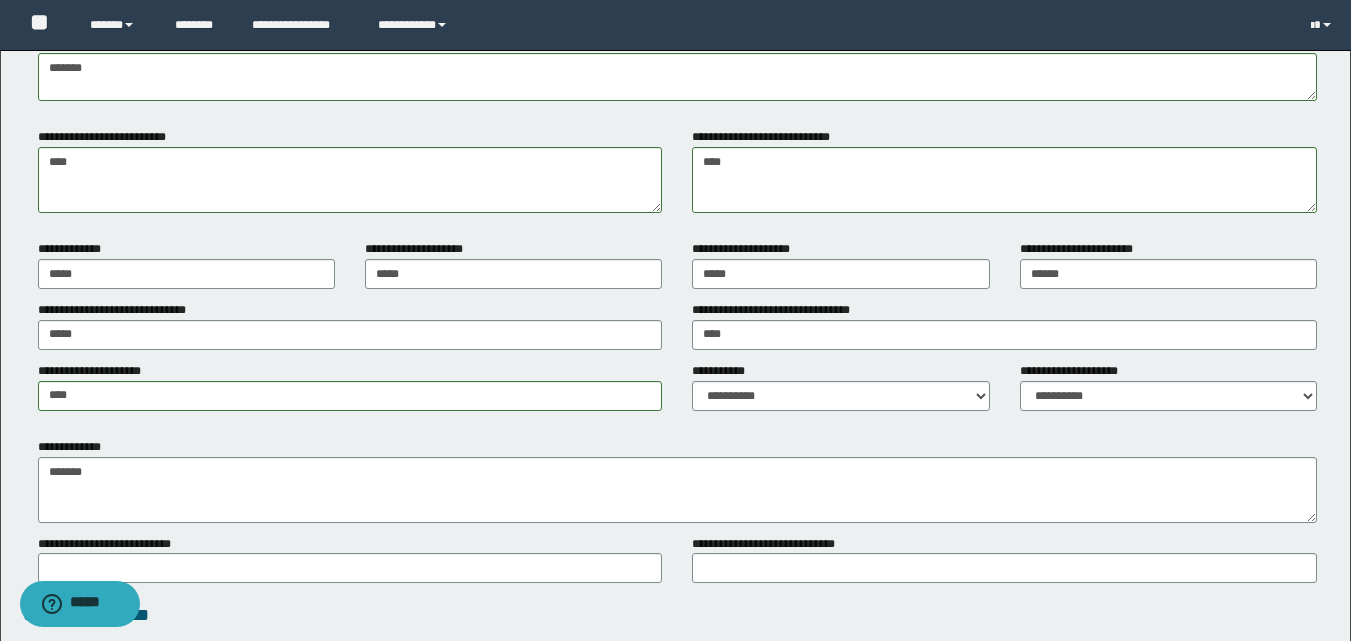 click on "**********" at bounding box center (840, 394) 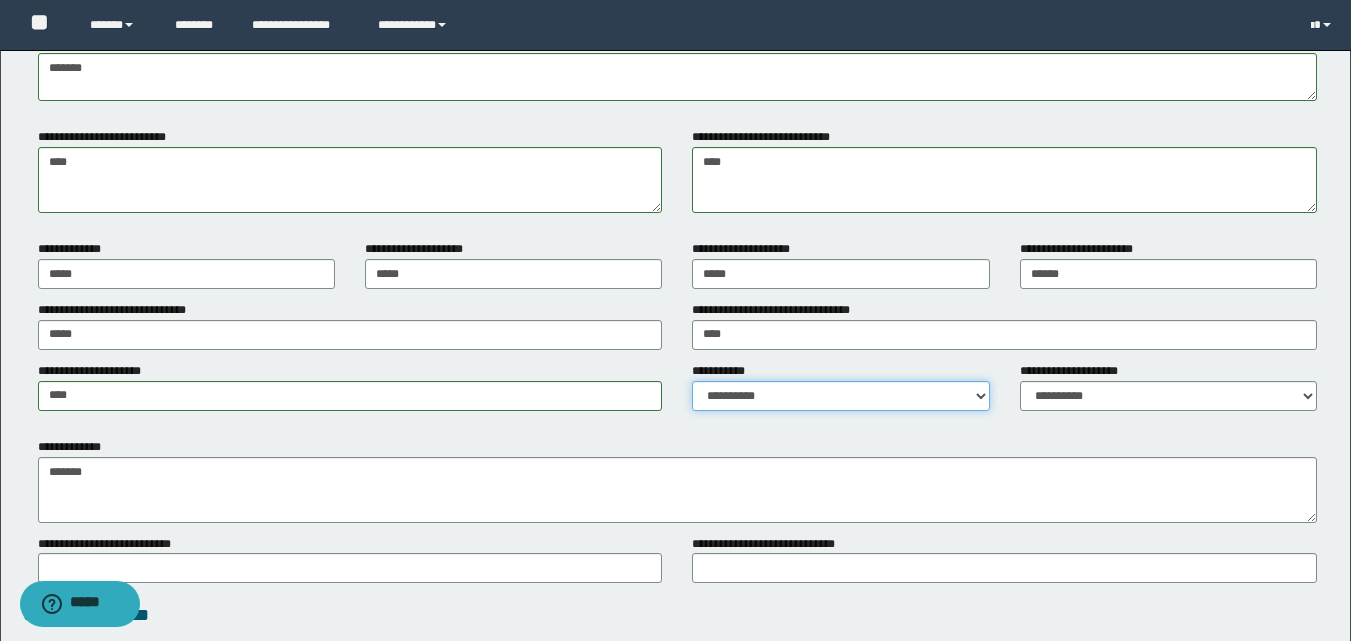 click on "**********" at bounding box center [840, 396] 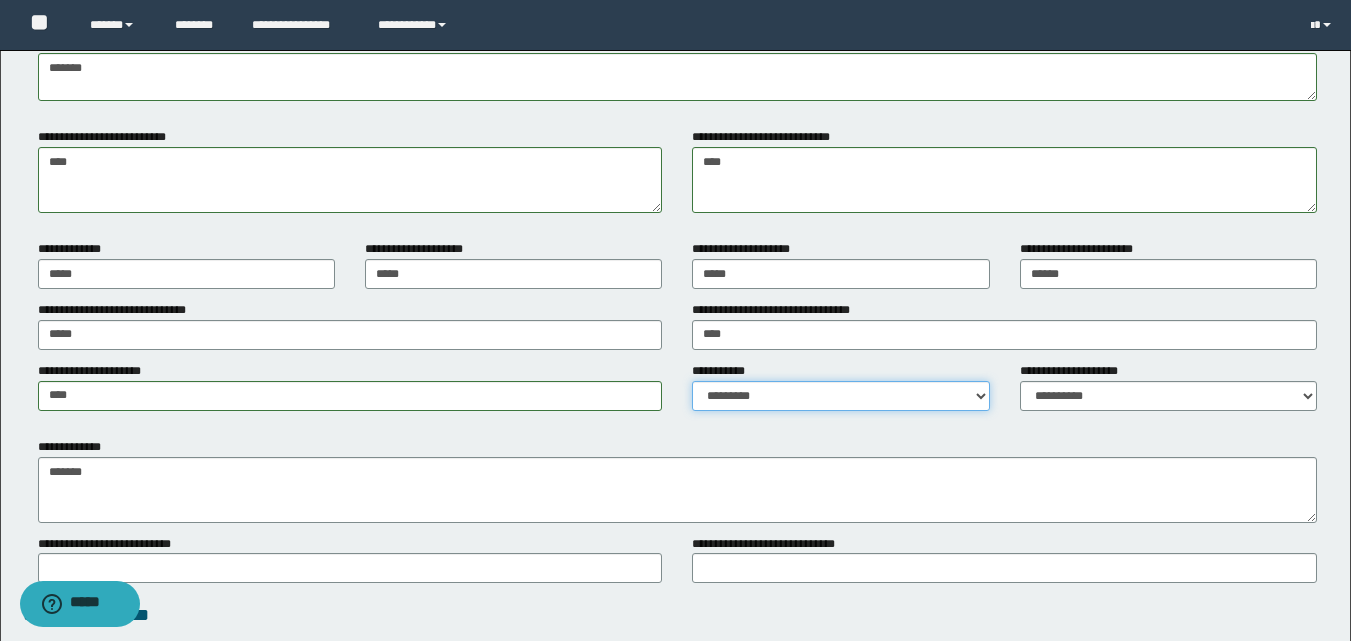 click on "**********" at bounding box center (840, 396) 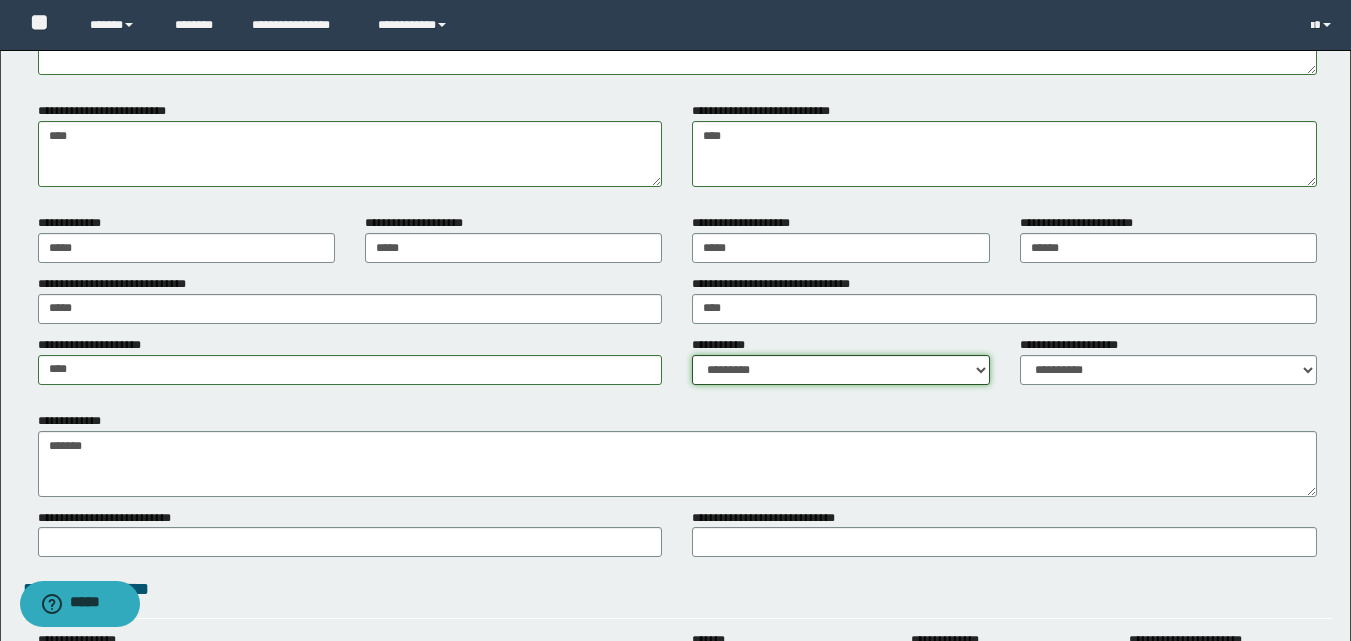 scroll, scrollTop: 1500, scrollLeft: 0, axis: vertical 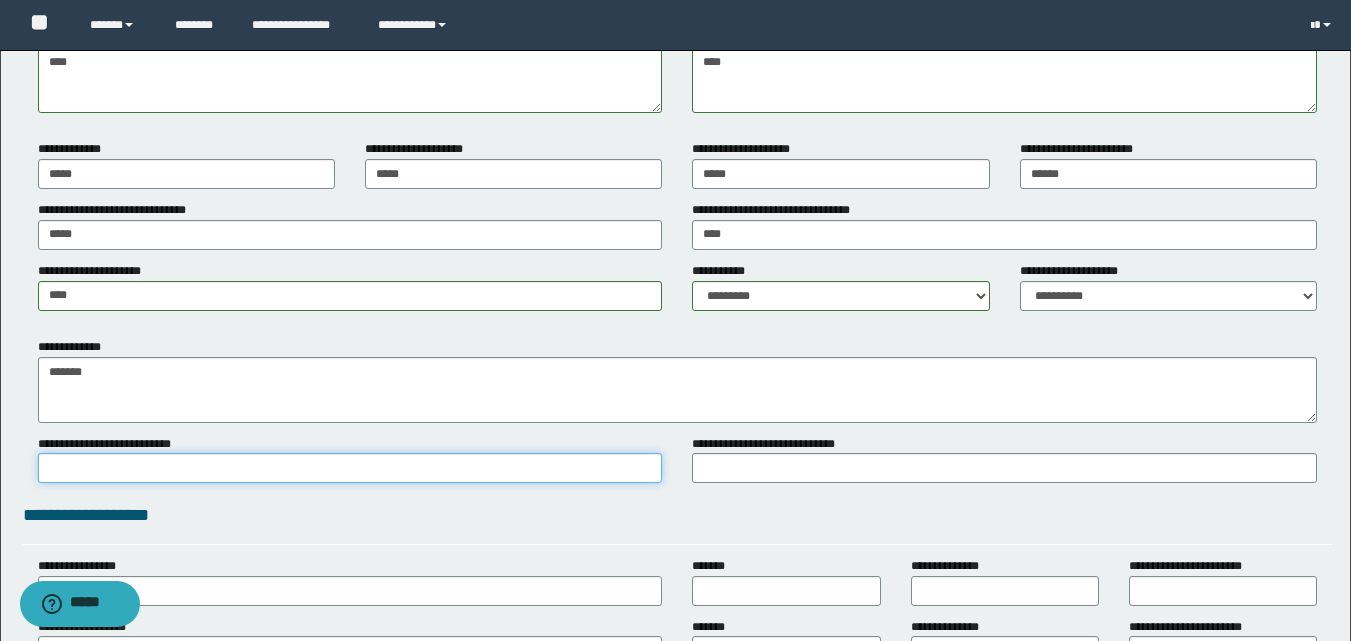 click on "**********" at bounding box center (350, 468) 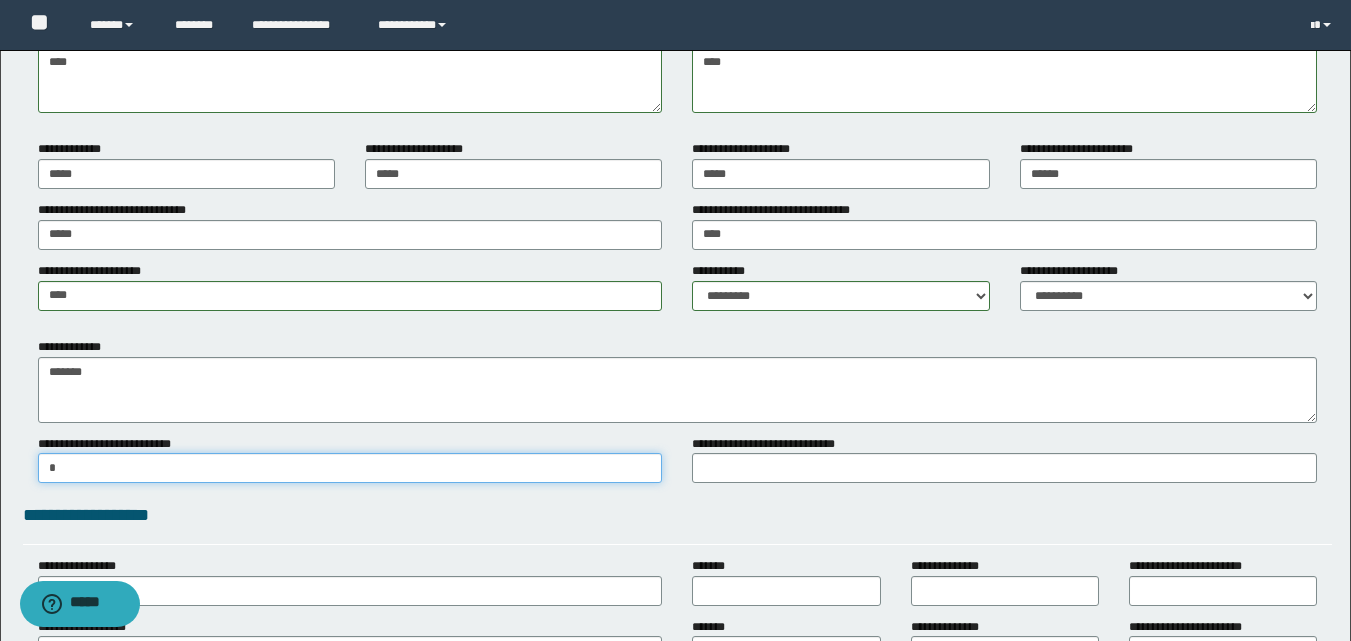 type on "*" 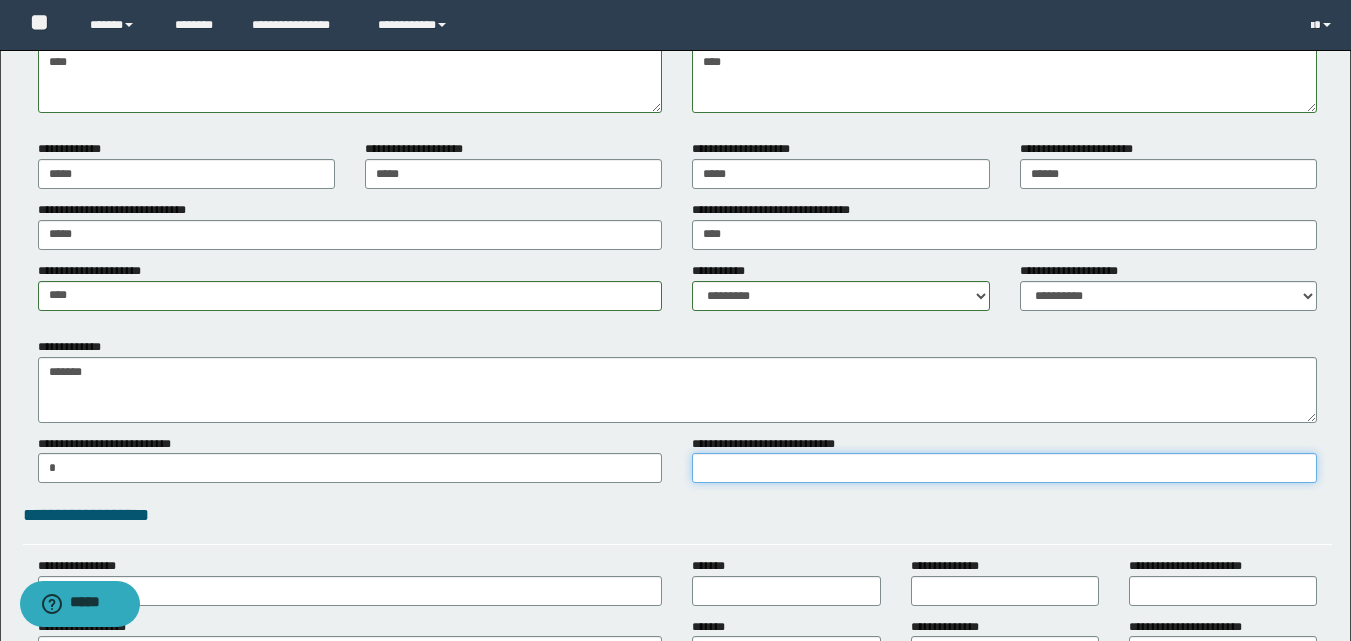 drag, startPoint x: 753, startPoint y: 466, endPoint x: 735, endPoint y: 480, distance: 22.803509 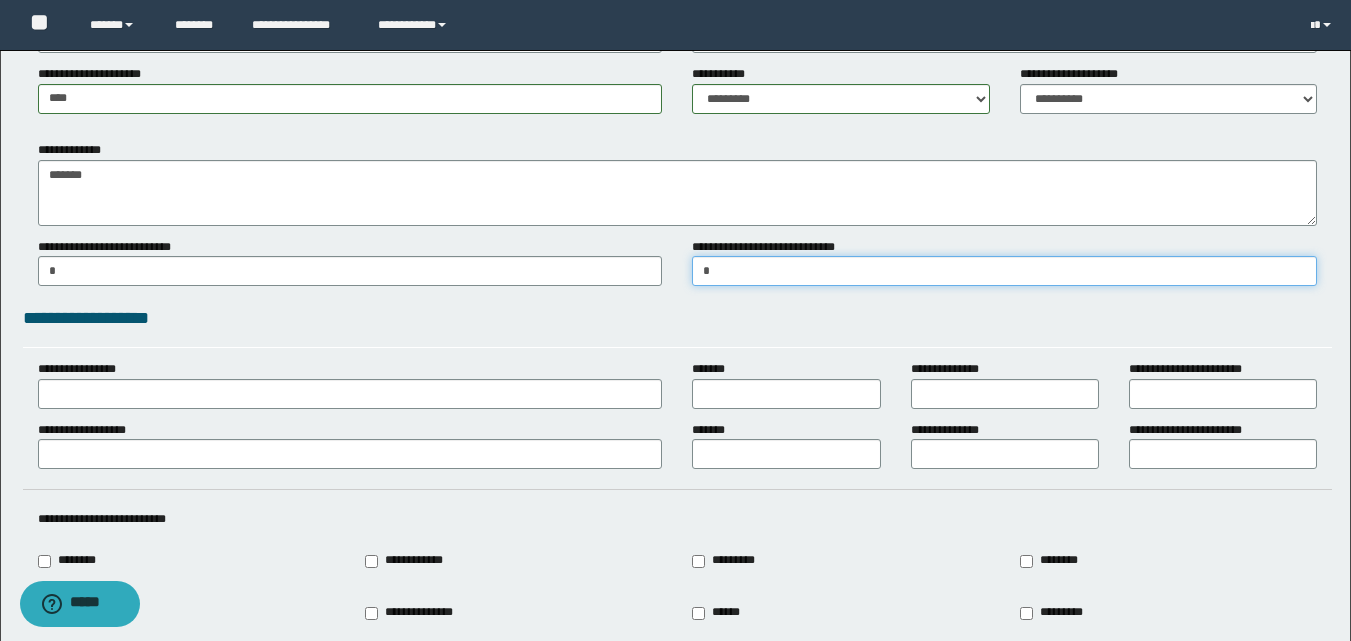 scroll, scrollTop: 1700, scrollLeft: 0, axis: vertical 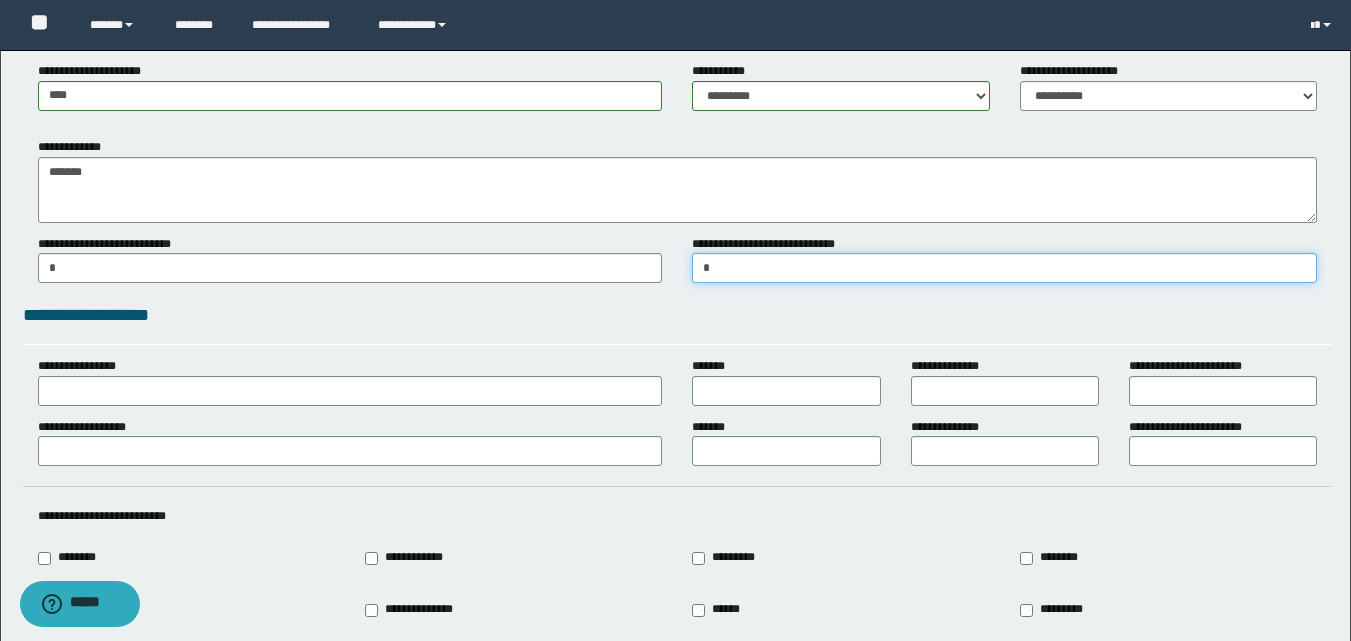 type on "*" 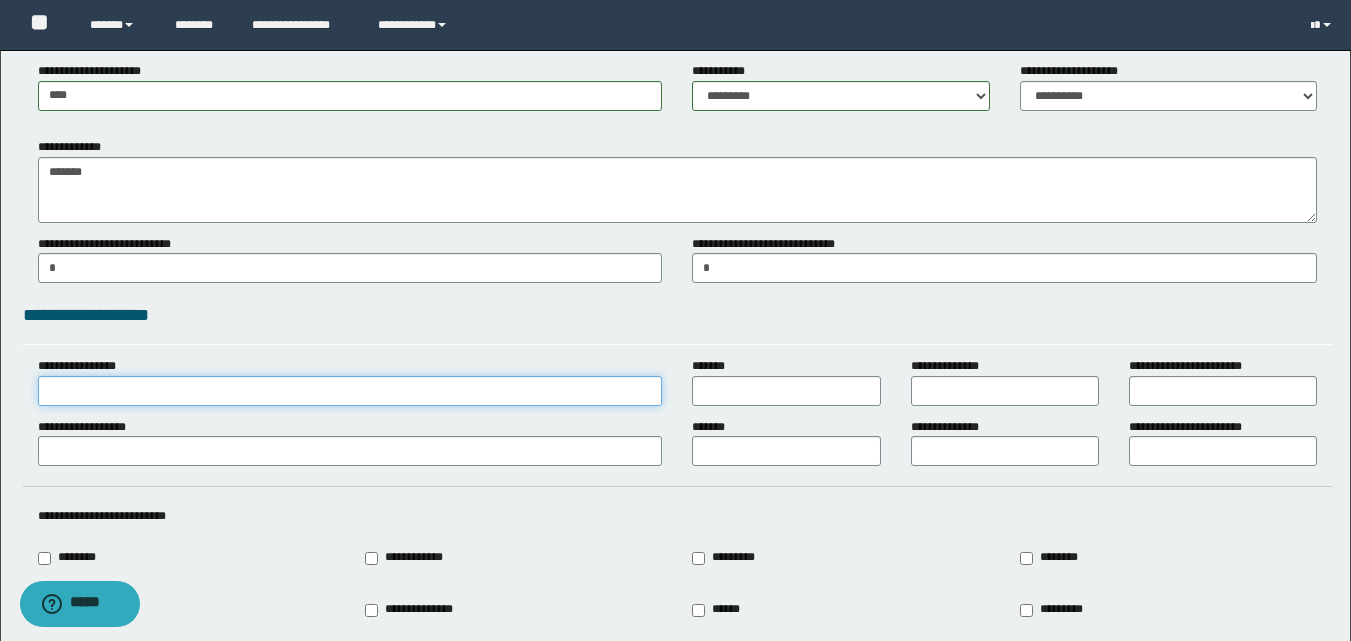 click on "**********" at bounding box center [350, 391] 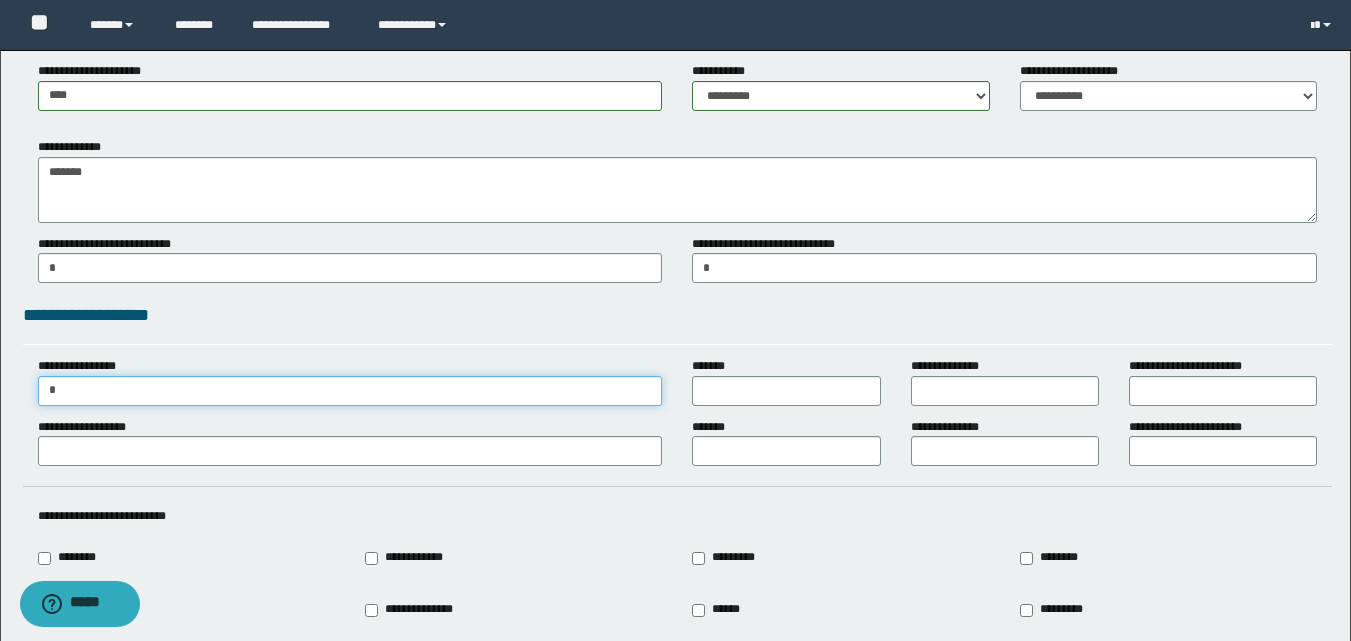 type on "*" 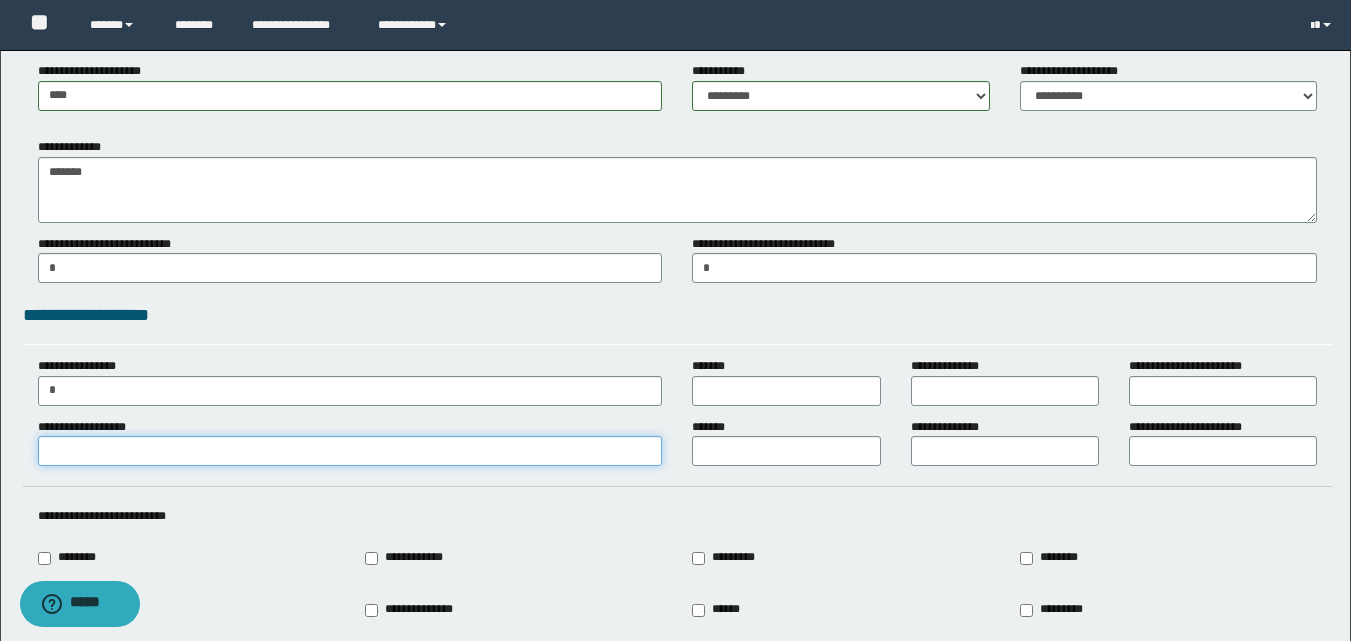 click on "**********" at bounding box center (350, 451) 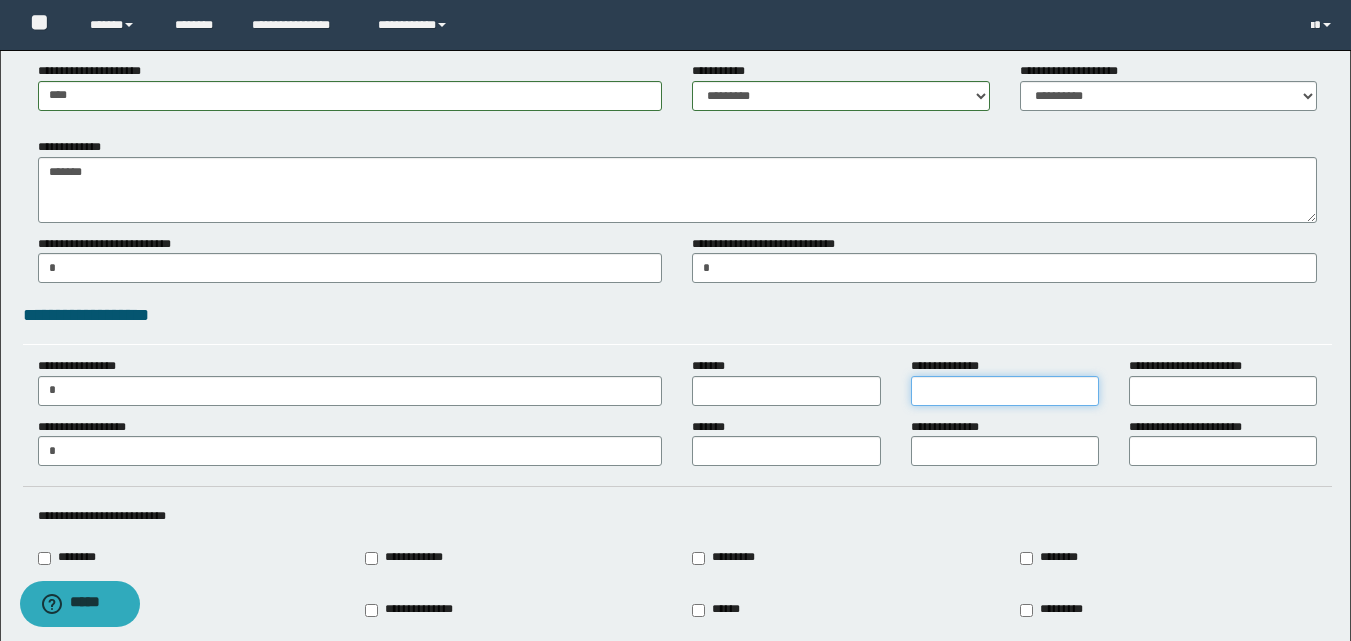 click on "**********" at bounding box center (1005, 391) 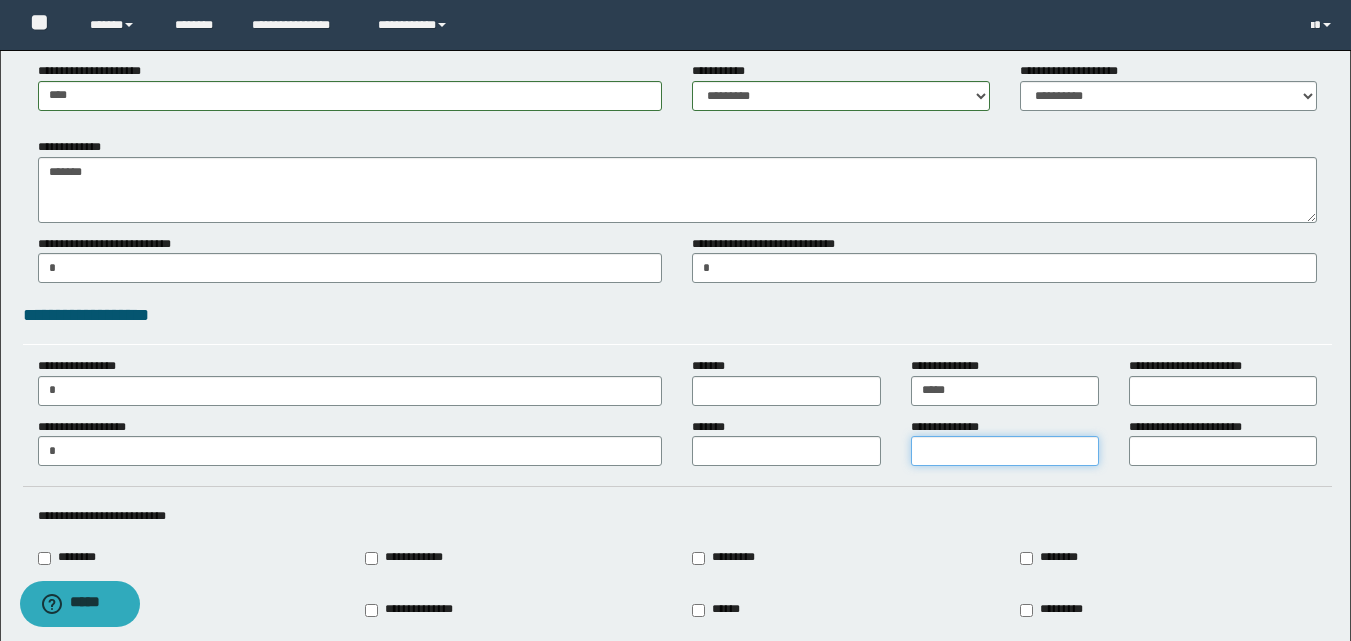 click on "**********" at bounding box center (1005, 451) 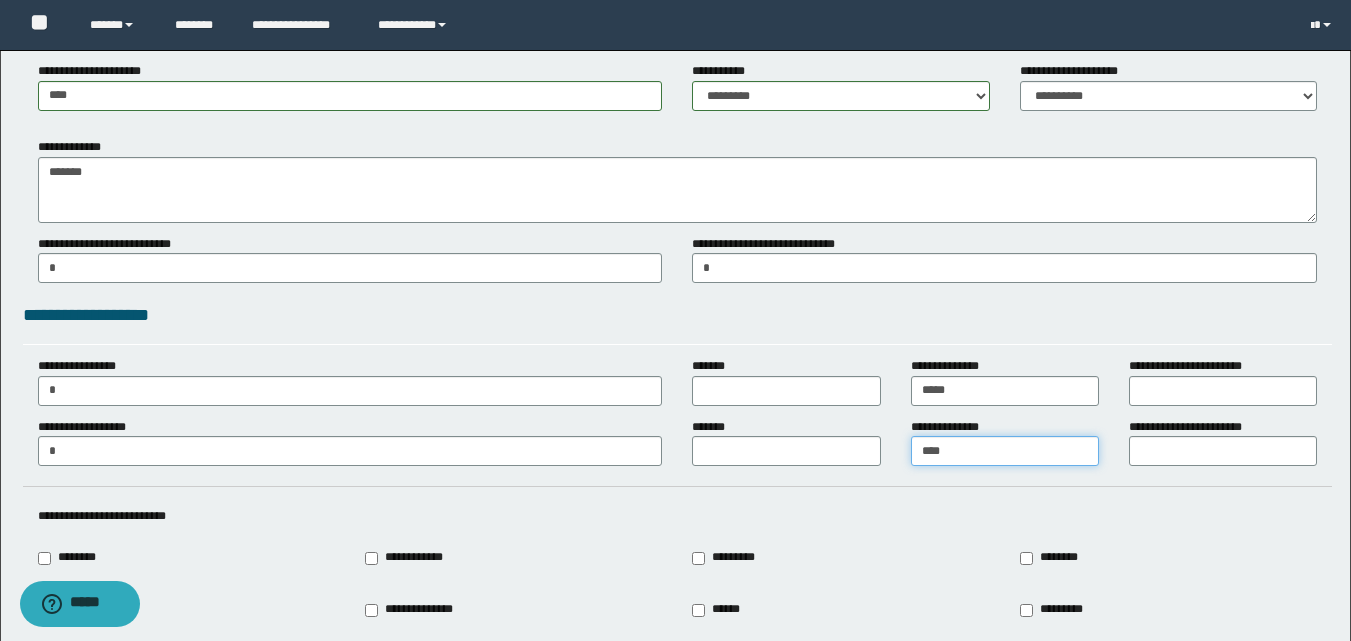 click on "****" at bounding box center [1005, 451] 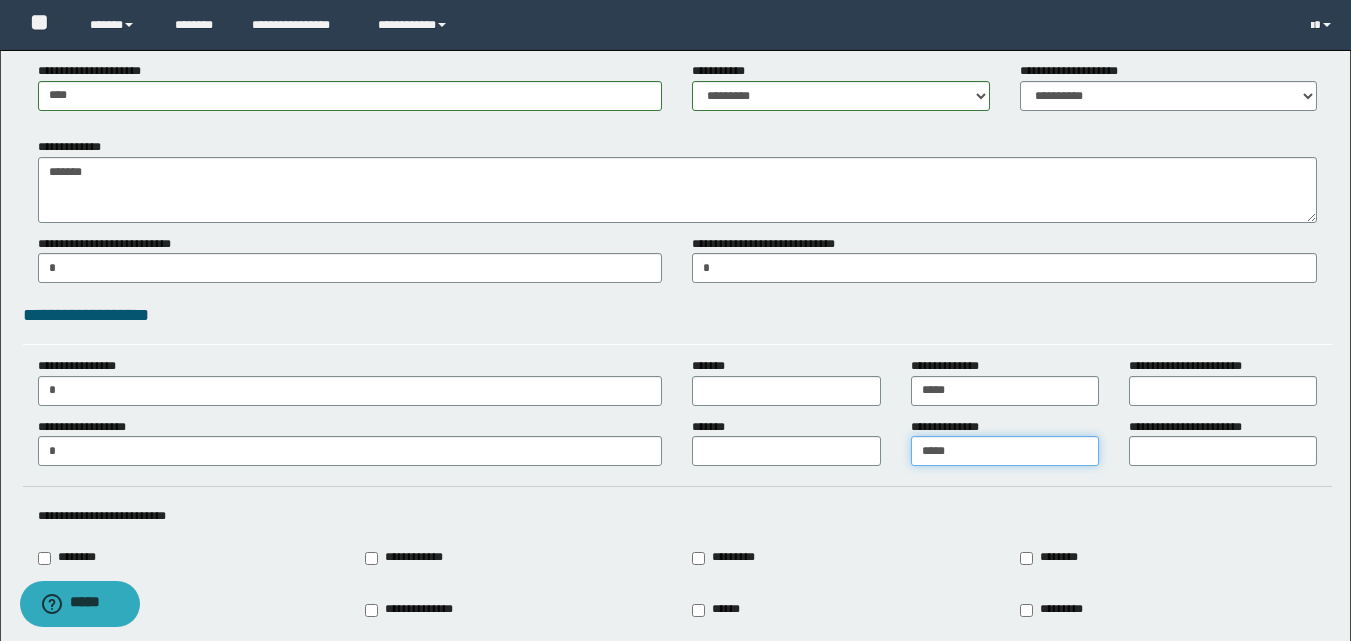 type on "*****" 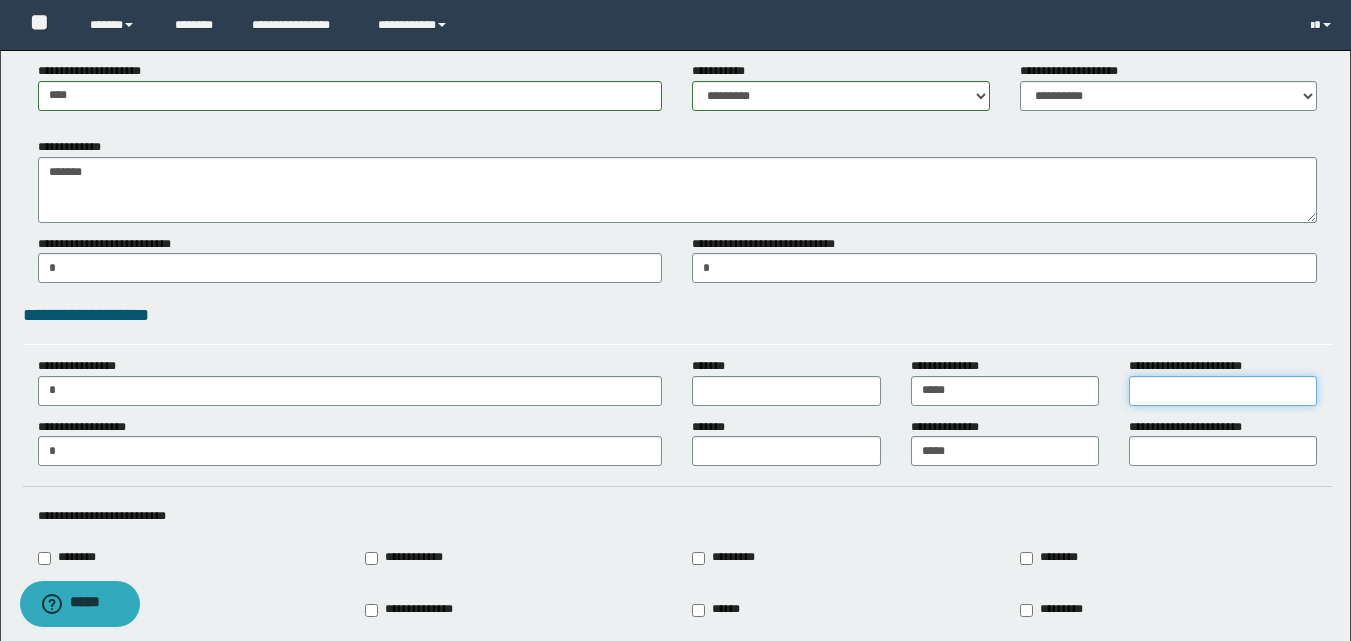 click on "**********" at bounding box center [1223, 391] 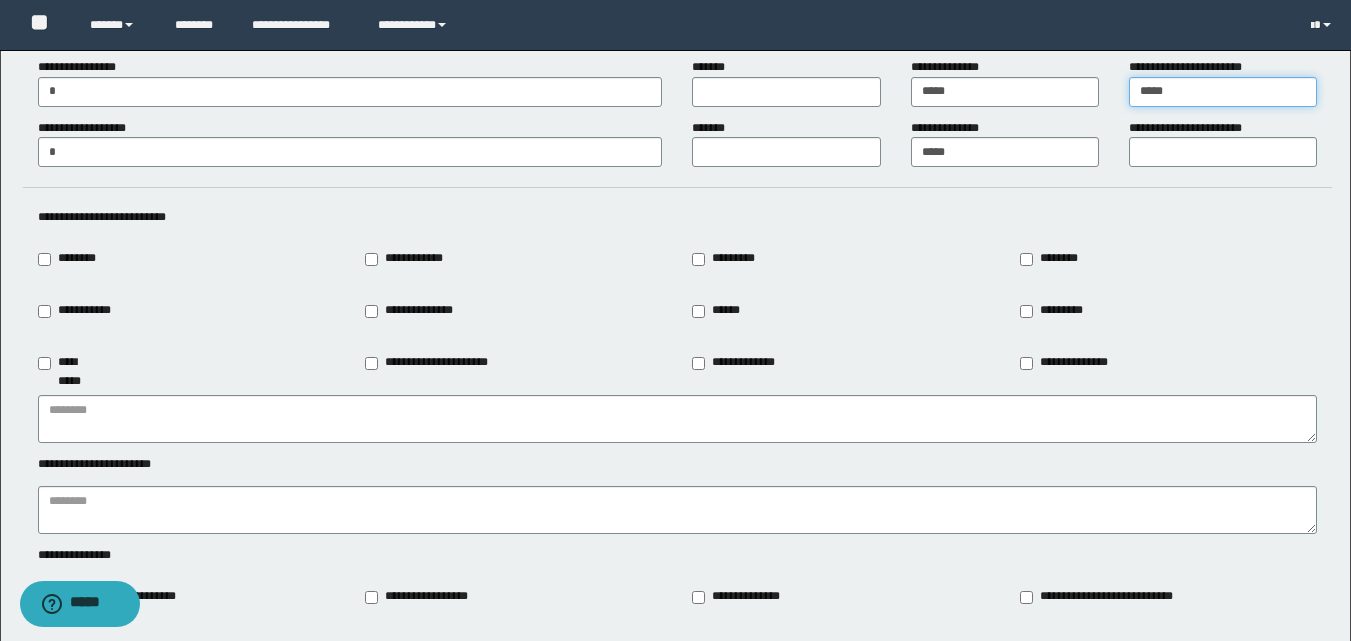 scroll, scrollTop: 2000, scrollLeft: 0, axis: vertical 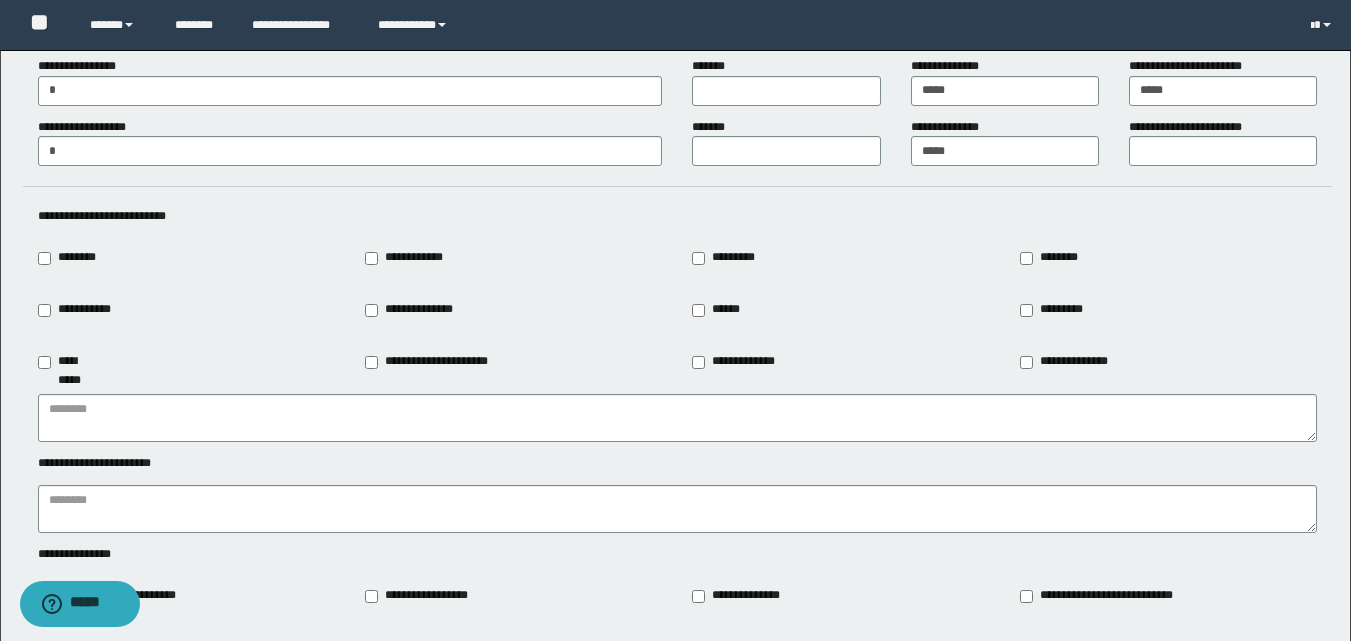 click on "********" at bounding box center (73, 258) 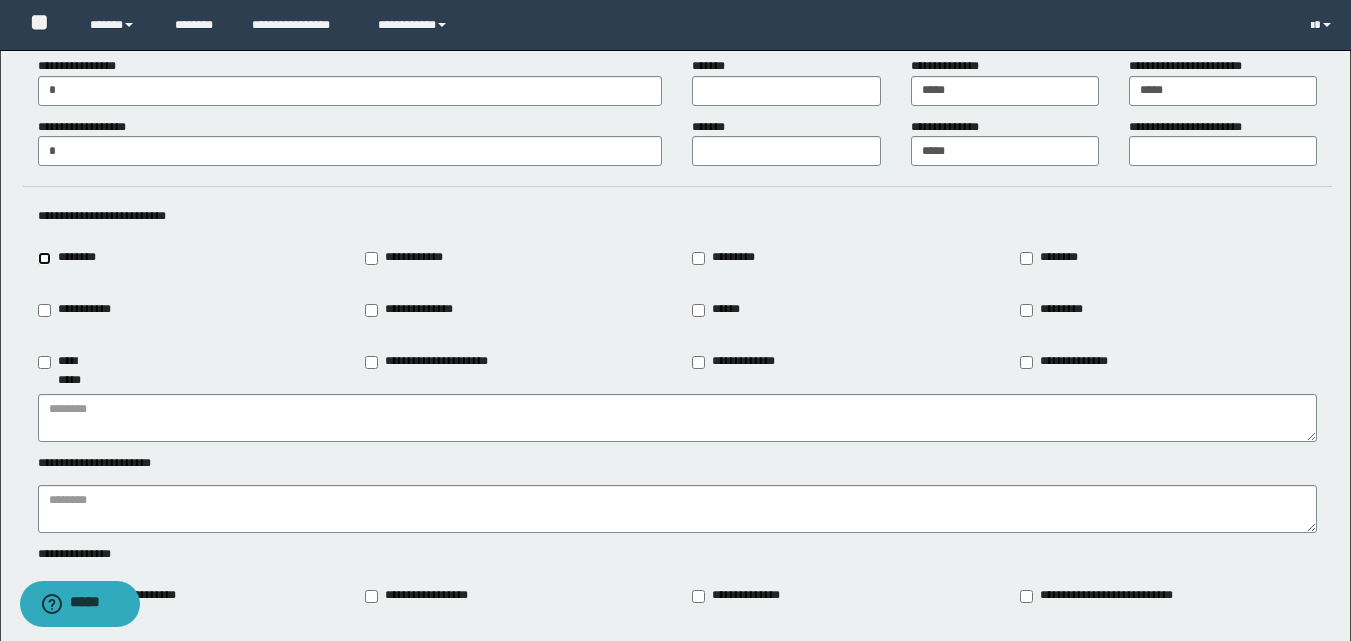 type on "********" 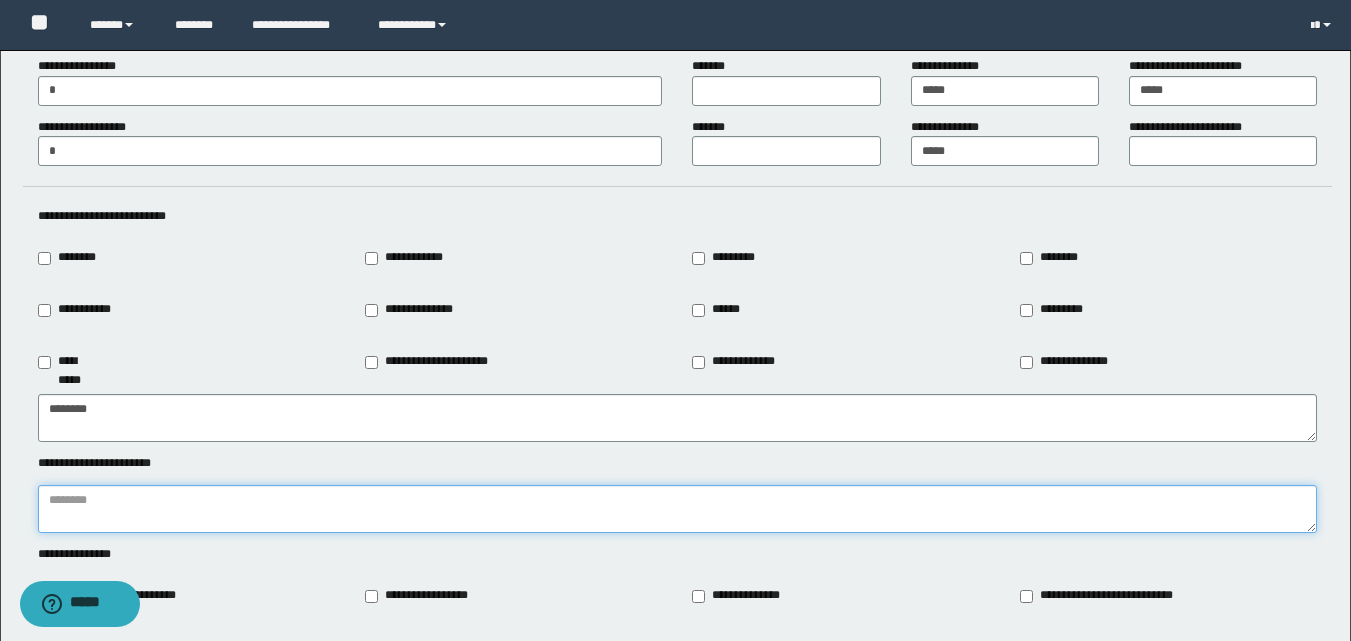 click at bounding box center (677, 509) 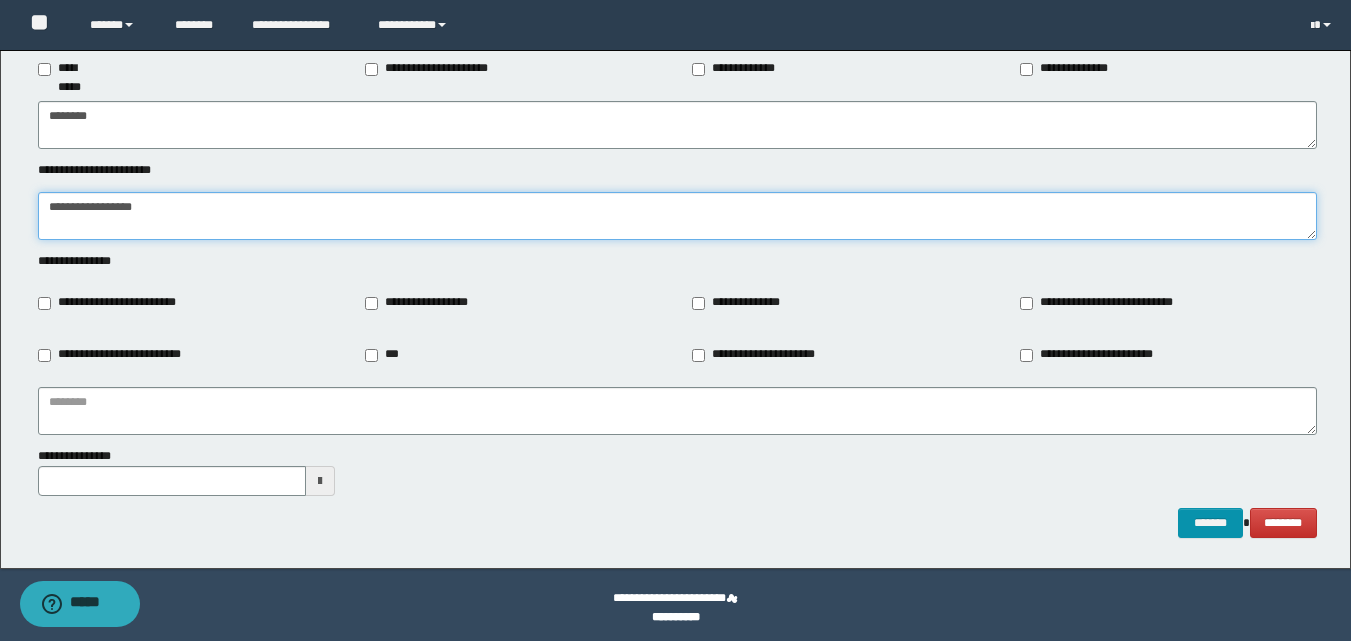 scroll, scrollTop: 2298, scrollLeft: 0, axis: vertical 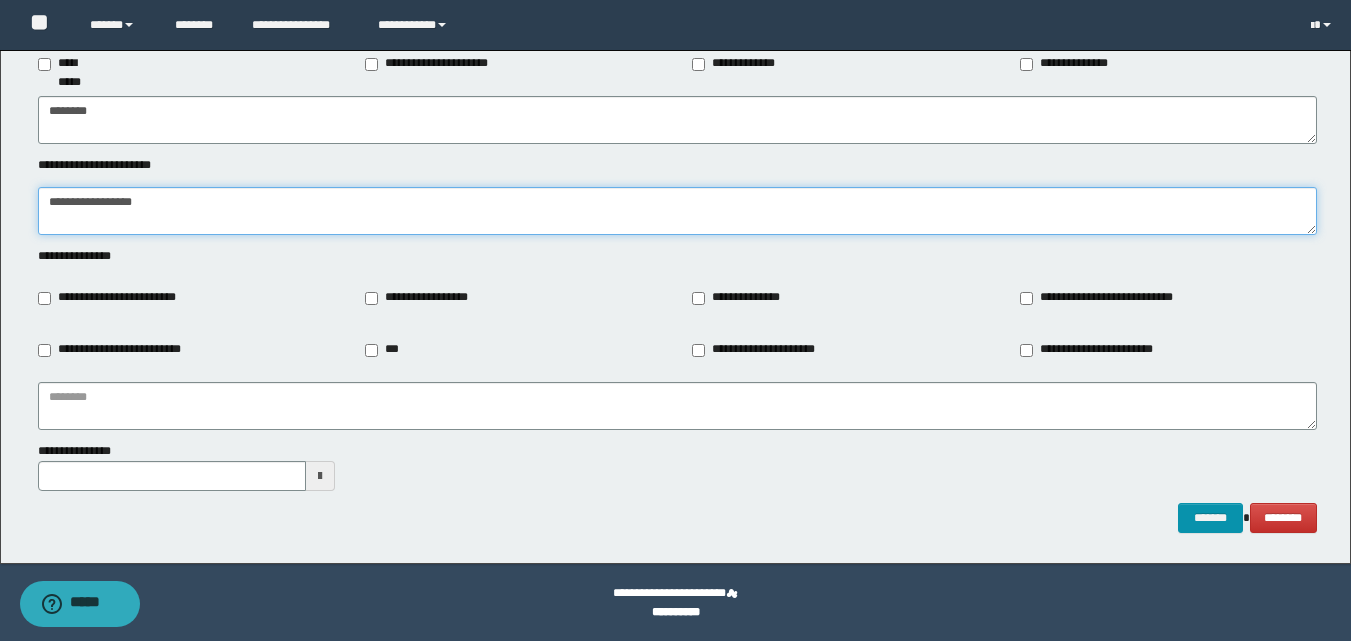 type on "**********" 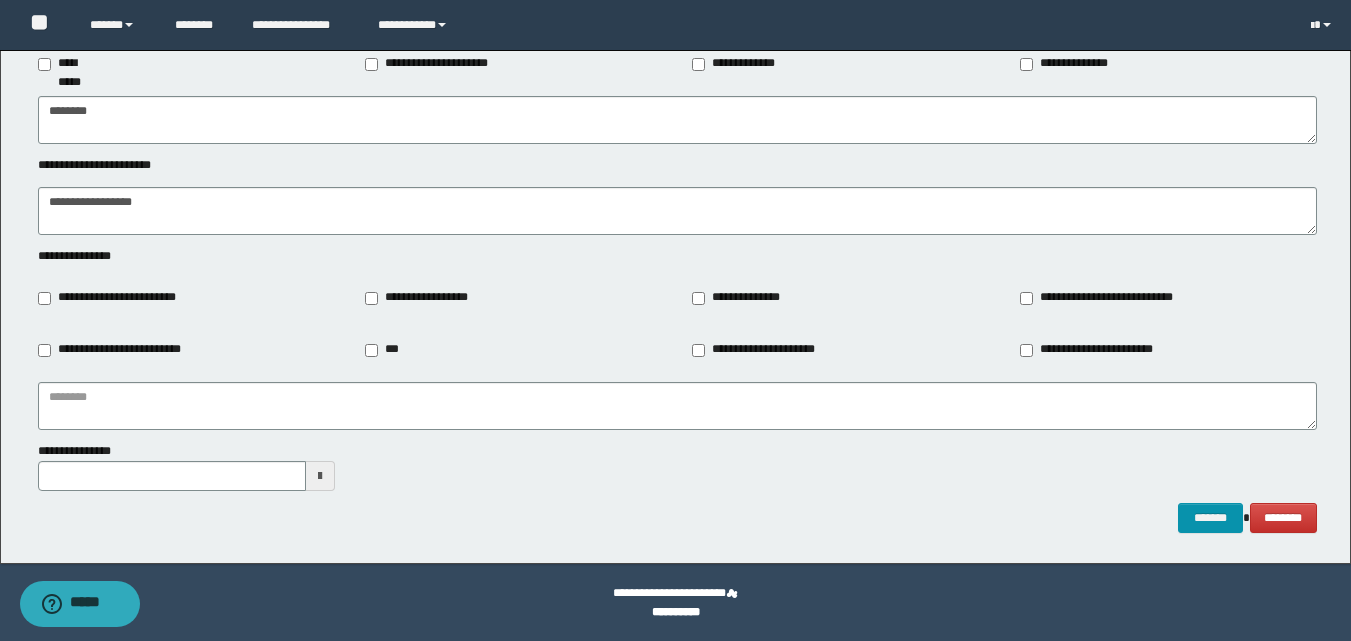 click on "**********" at bounding box center (116, 298) 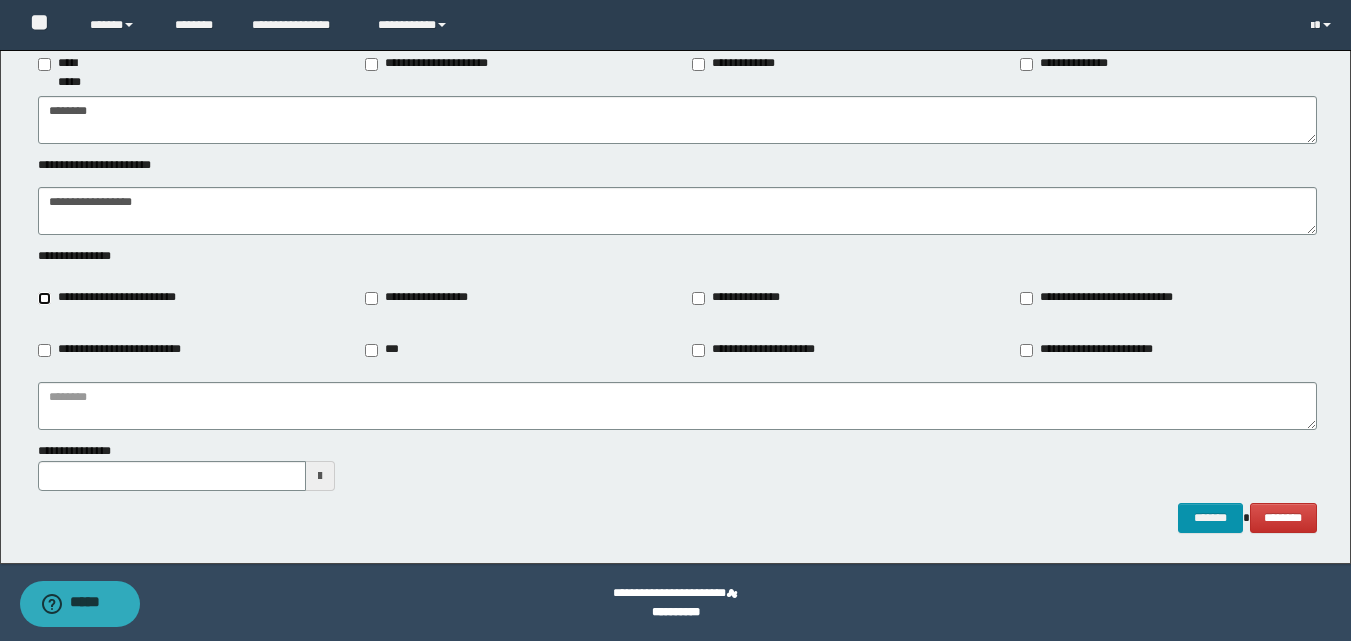 type on "**********" 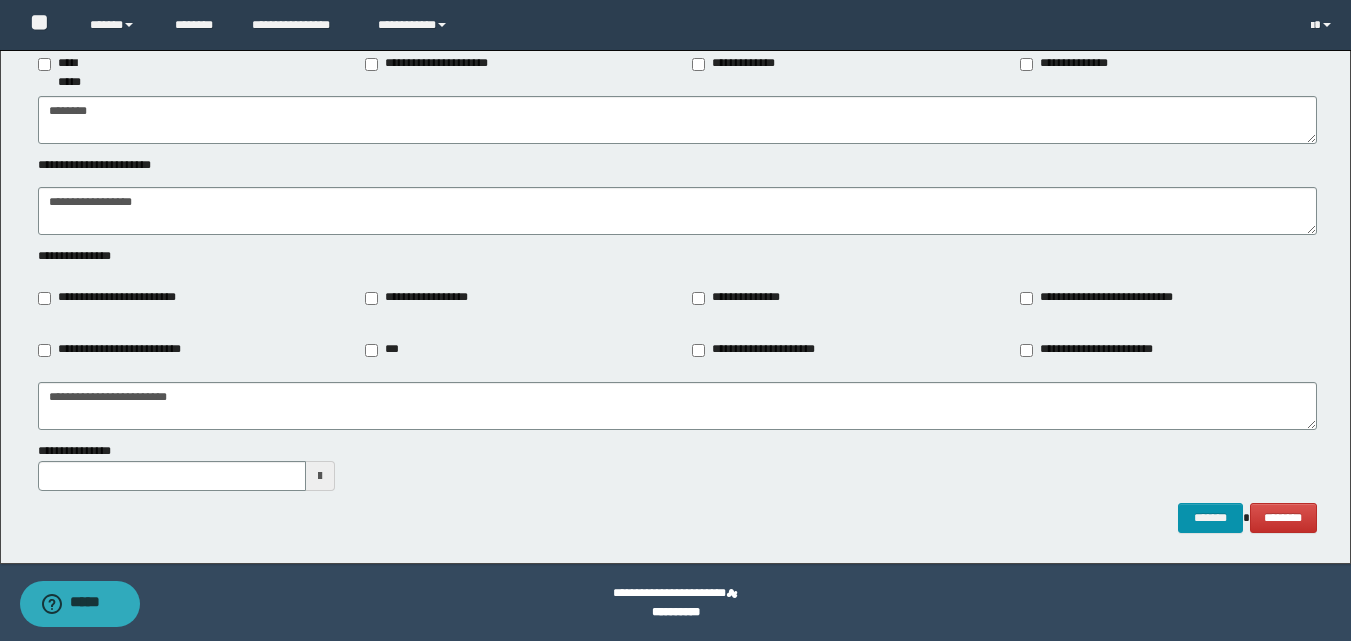 click on "**********" at bounding box center (116, 298) 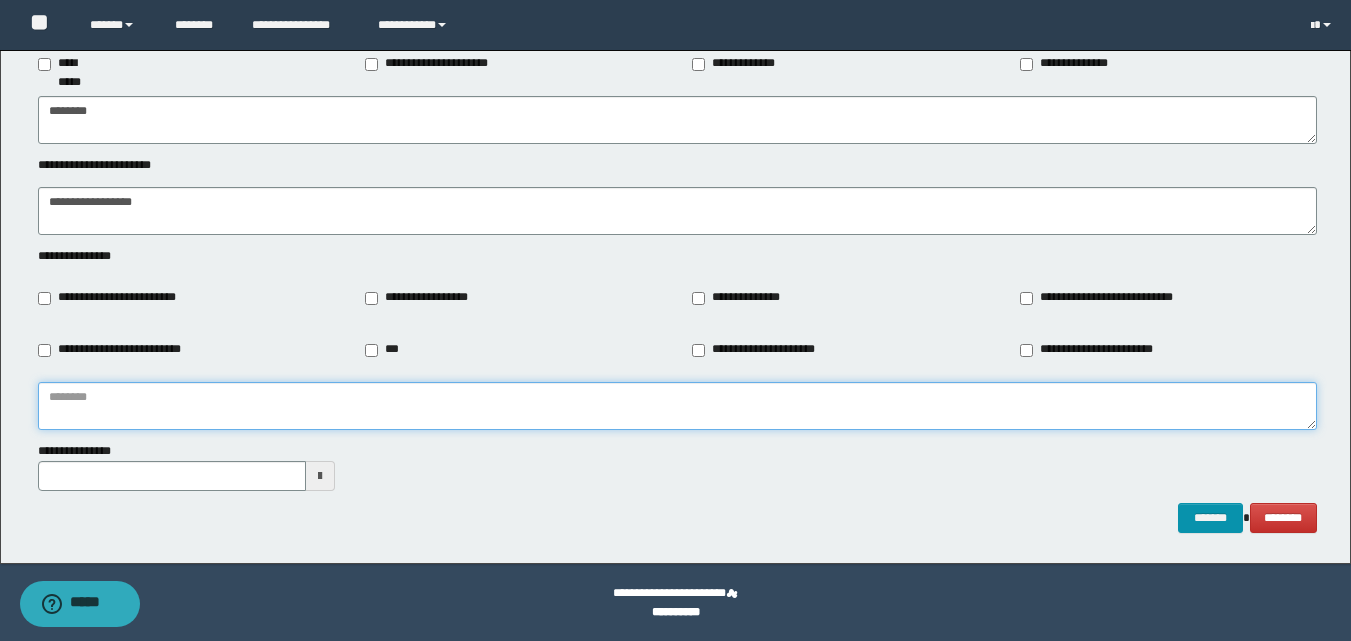 click at bounding box center [677, 406] 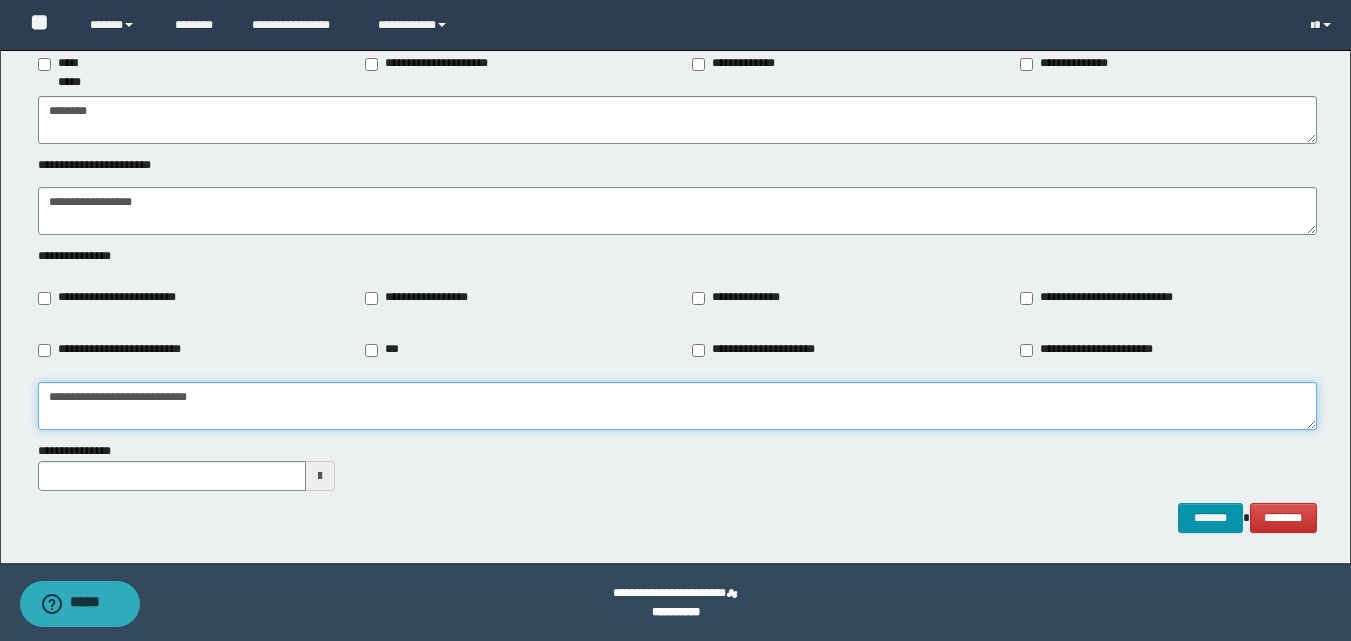 type on "**********" 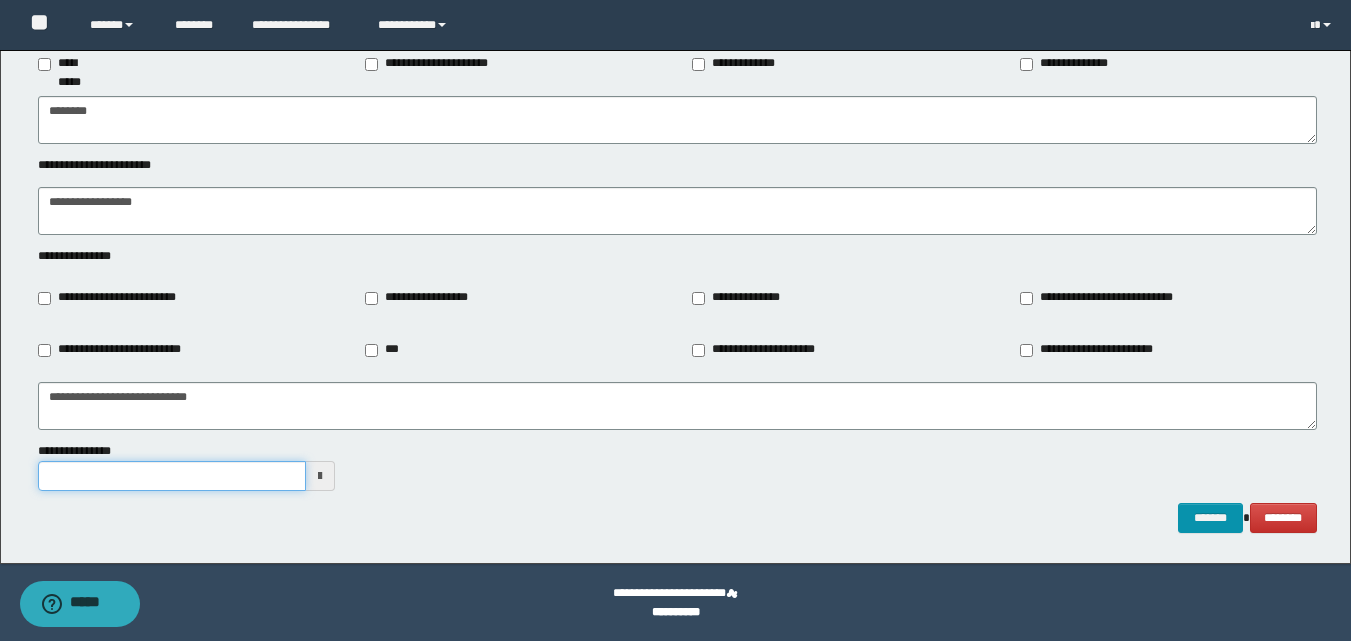 click on "**********" at bounding box center (172, 476) 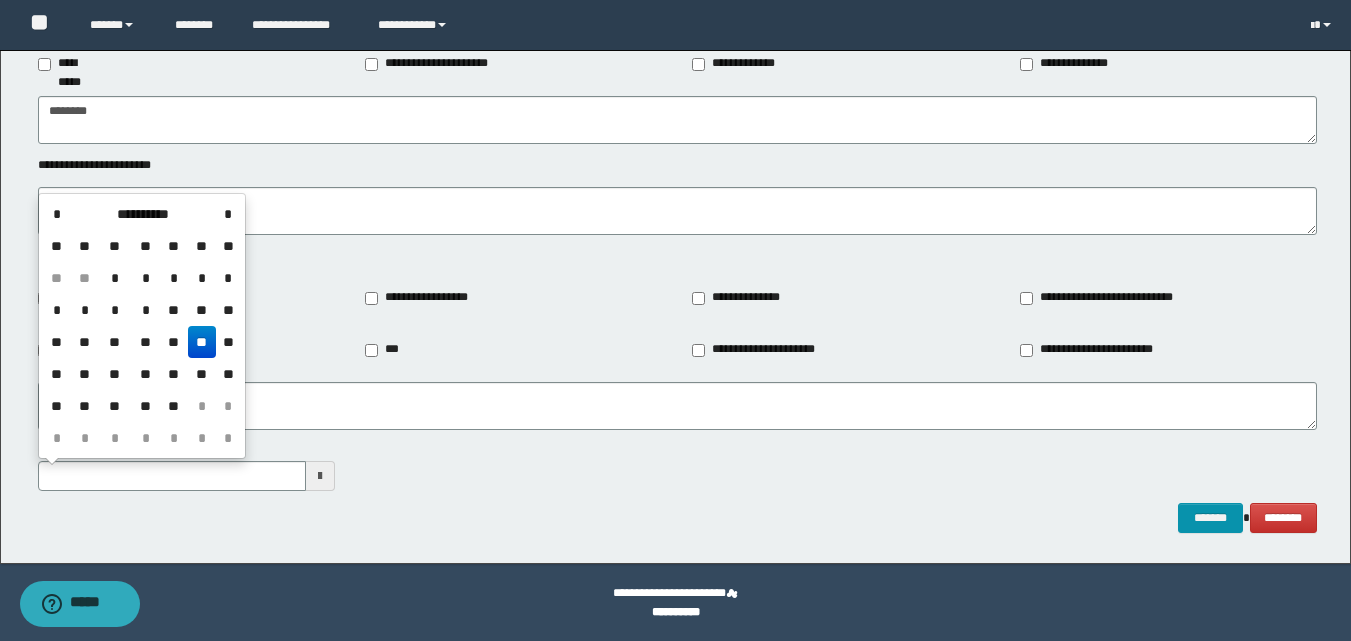 click on "**" at bounding box center [202, 342] 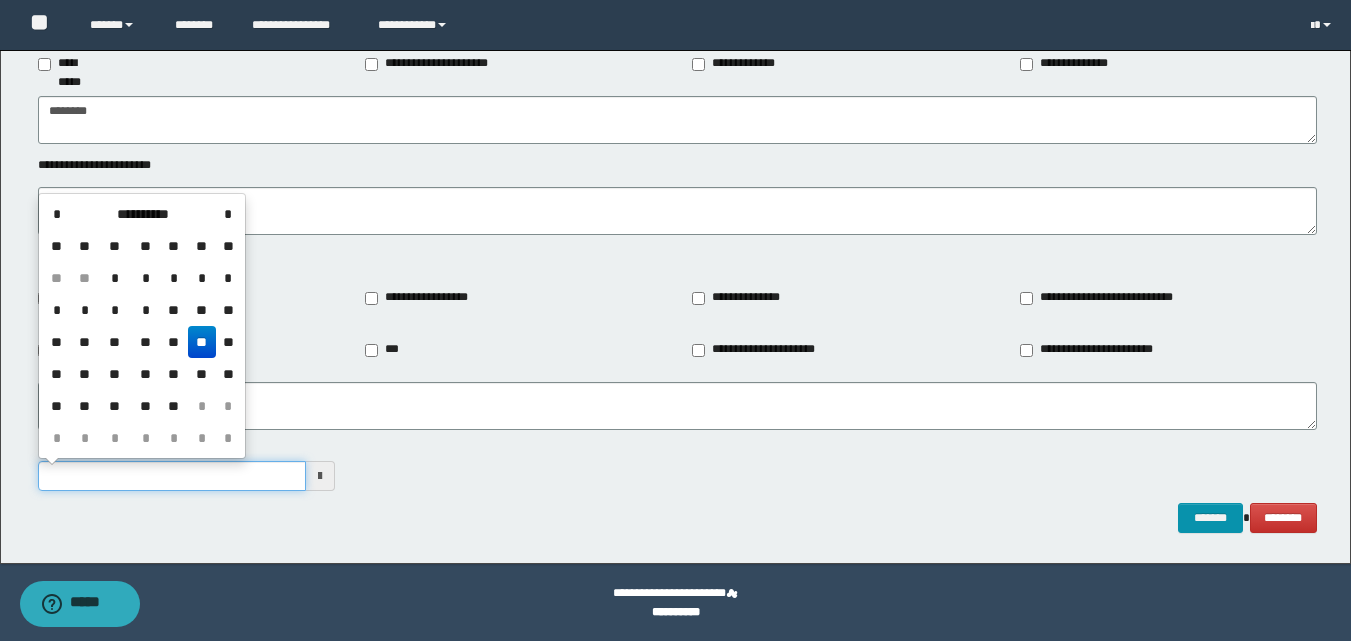 drag, startPoint x: 96, startPoint y: 474, endPoint x: 107, endPoint y: 474, distance: 11 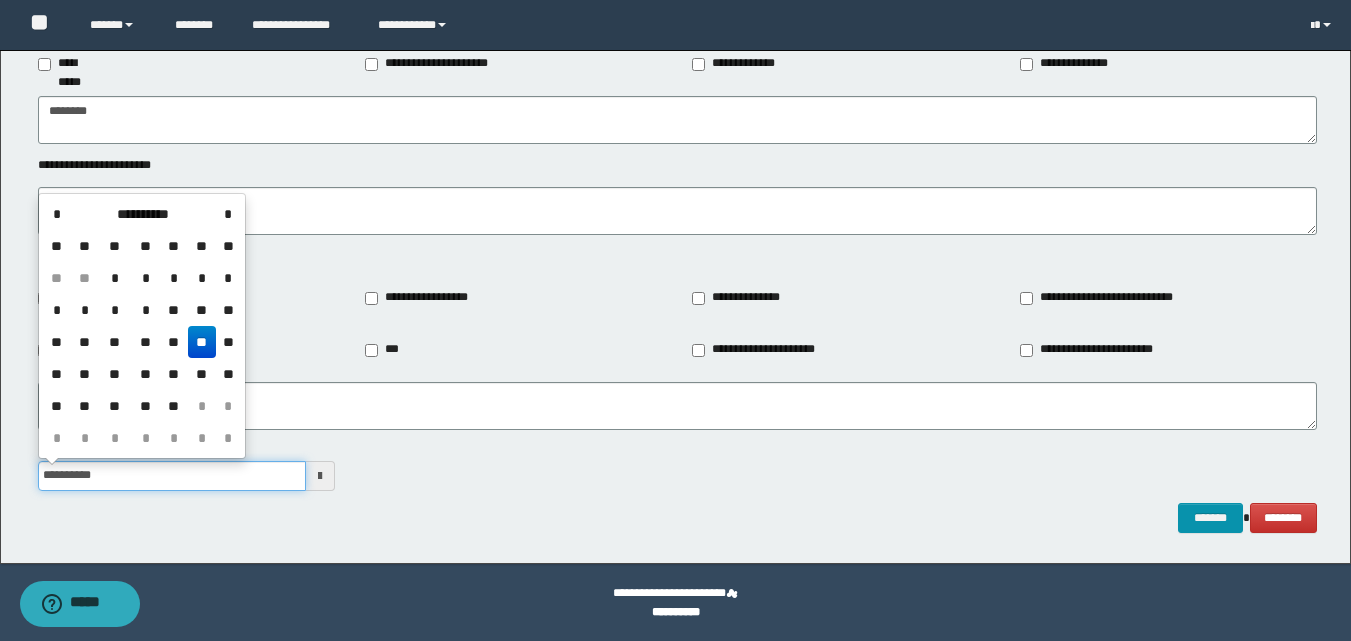 type on "**********" 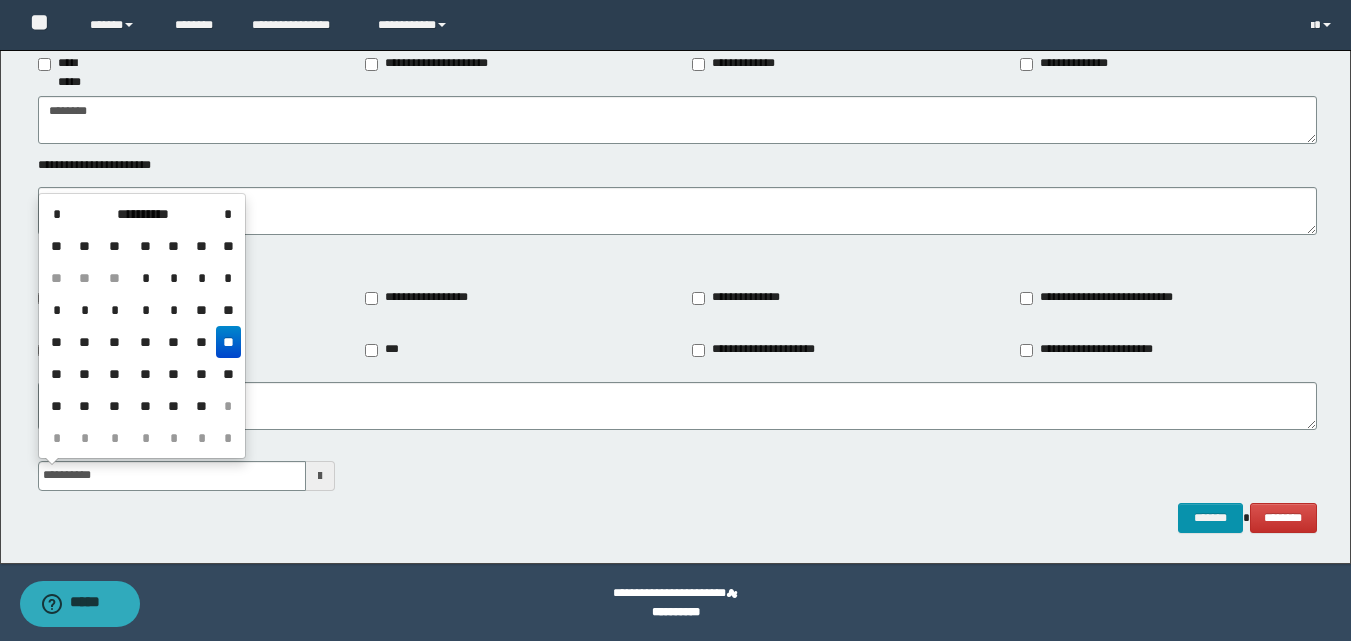 click on "**" at bounding box center (228, 342) 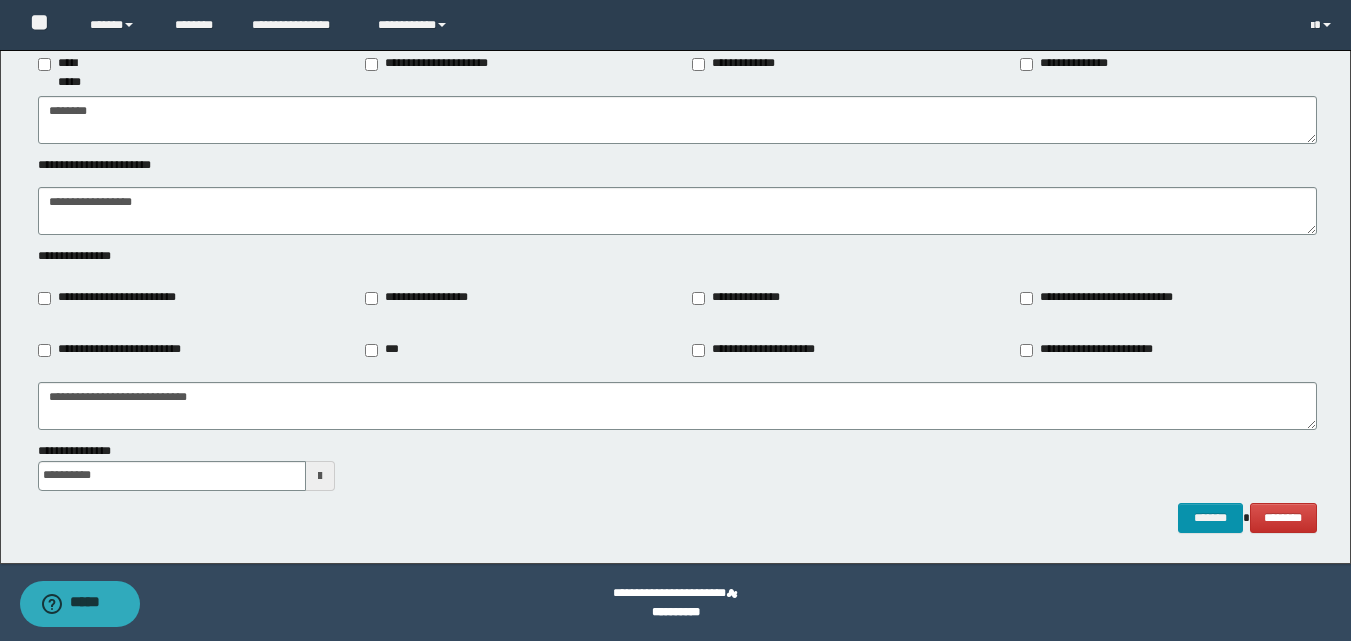 click on "**********" at bounding box center (677, 466) 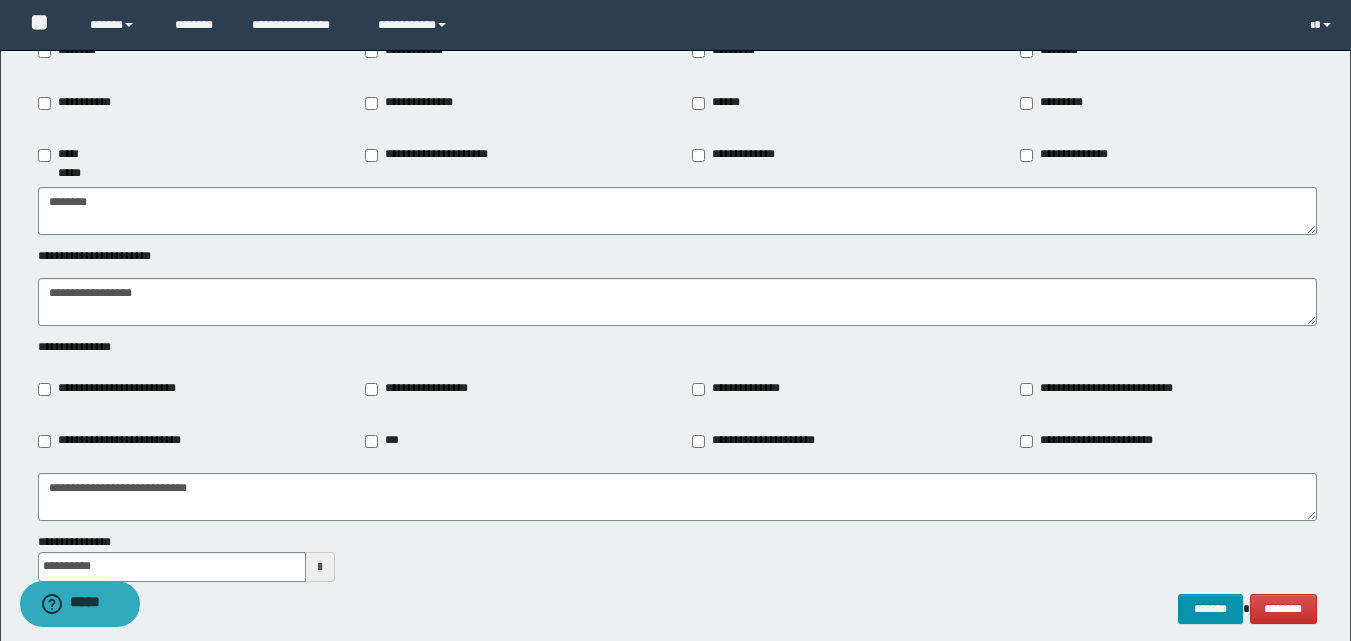 scroll, scrollTop: 2298, scrollLeft: 0, axis: vertical 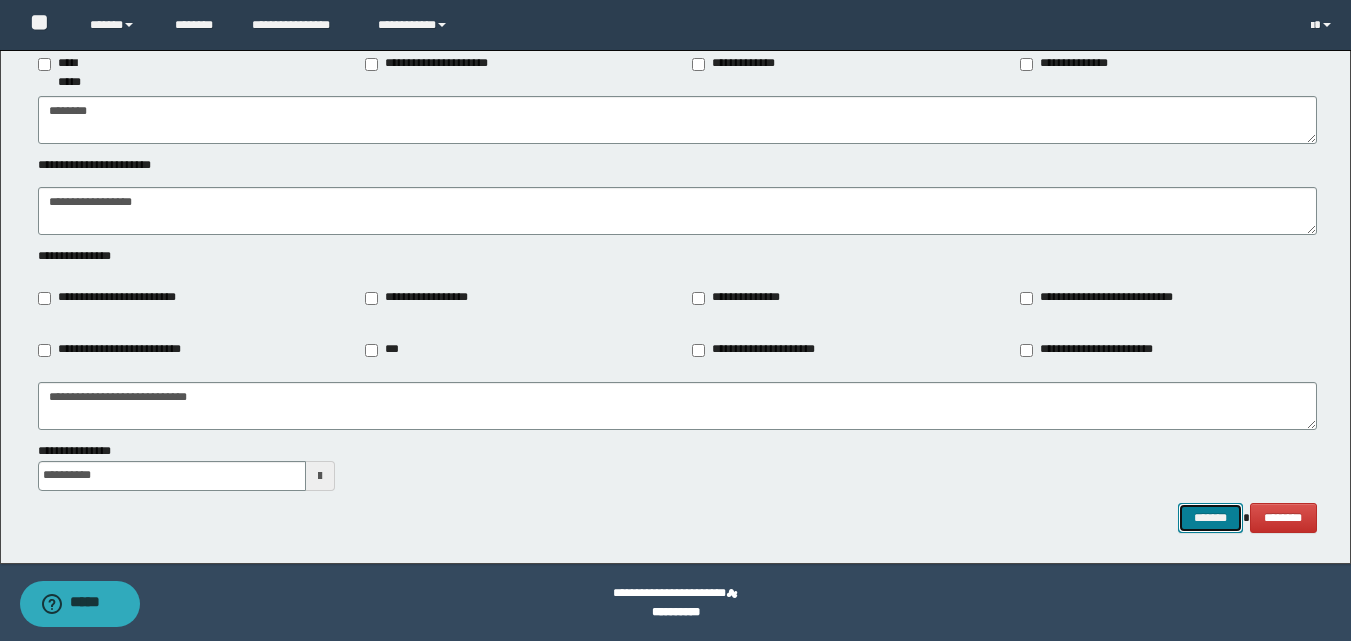 click on "*******" at bounding box center (1210, 518) 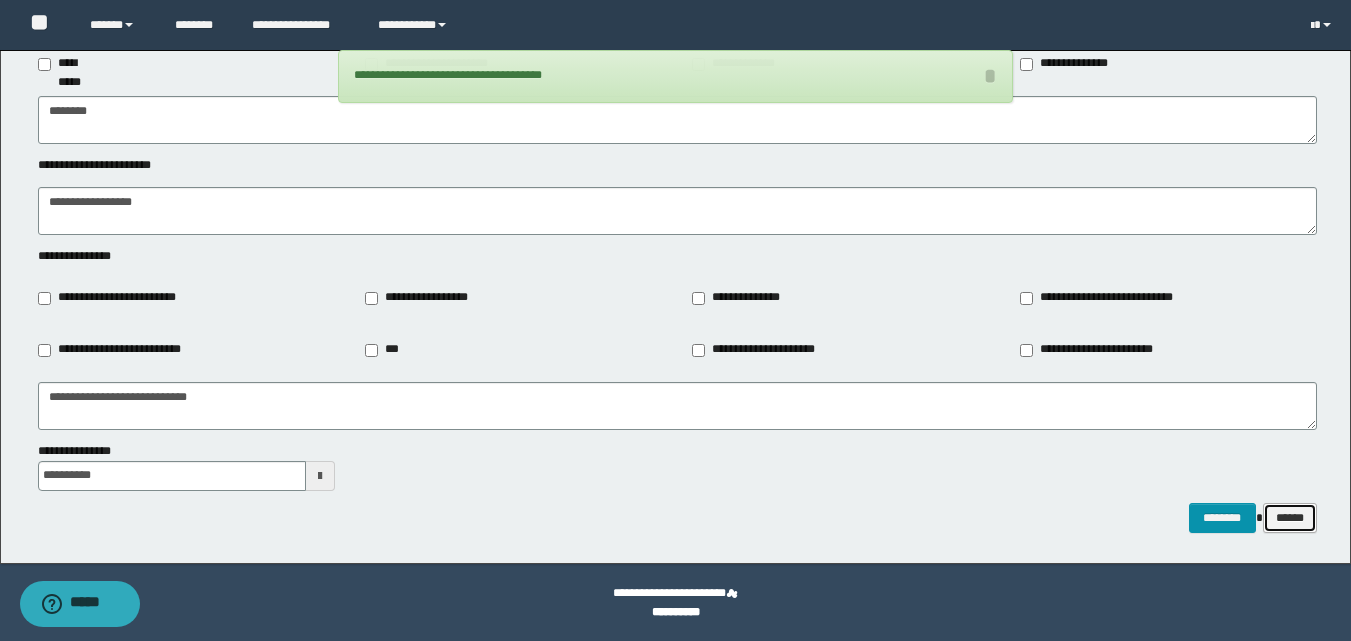click on "******" at bounding box center (1290, 518) 